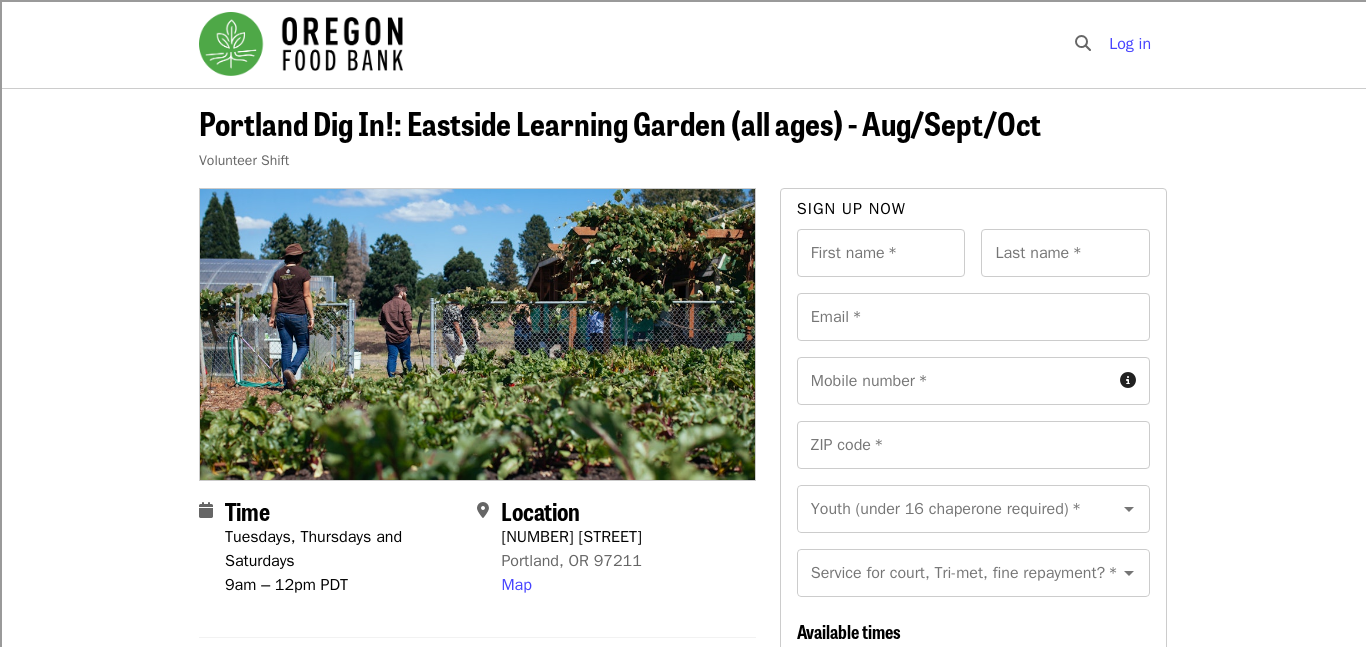 scroll, scrollTop: 36, scrollLeft: 0, axis: vertical 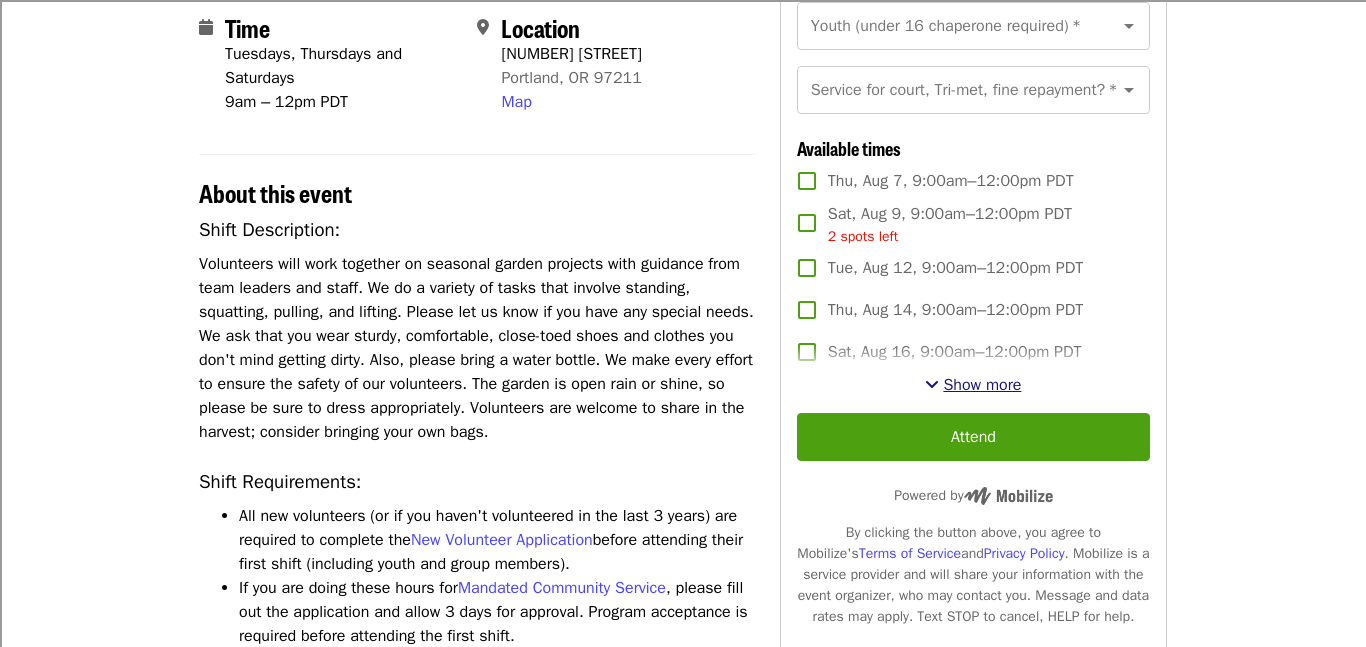 click on "Show more" at bounding box center [982, 385] 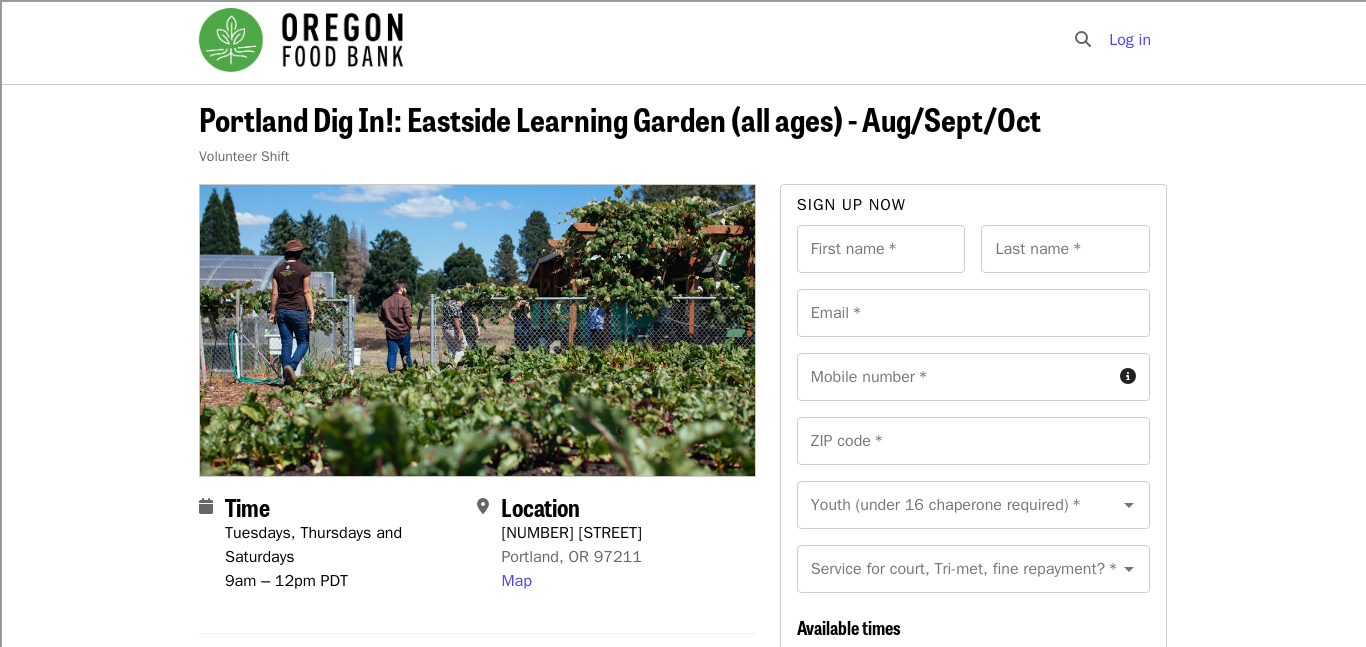scroll, scrollTop: 14, scrollLeft: 0, axis: vertical 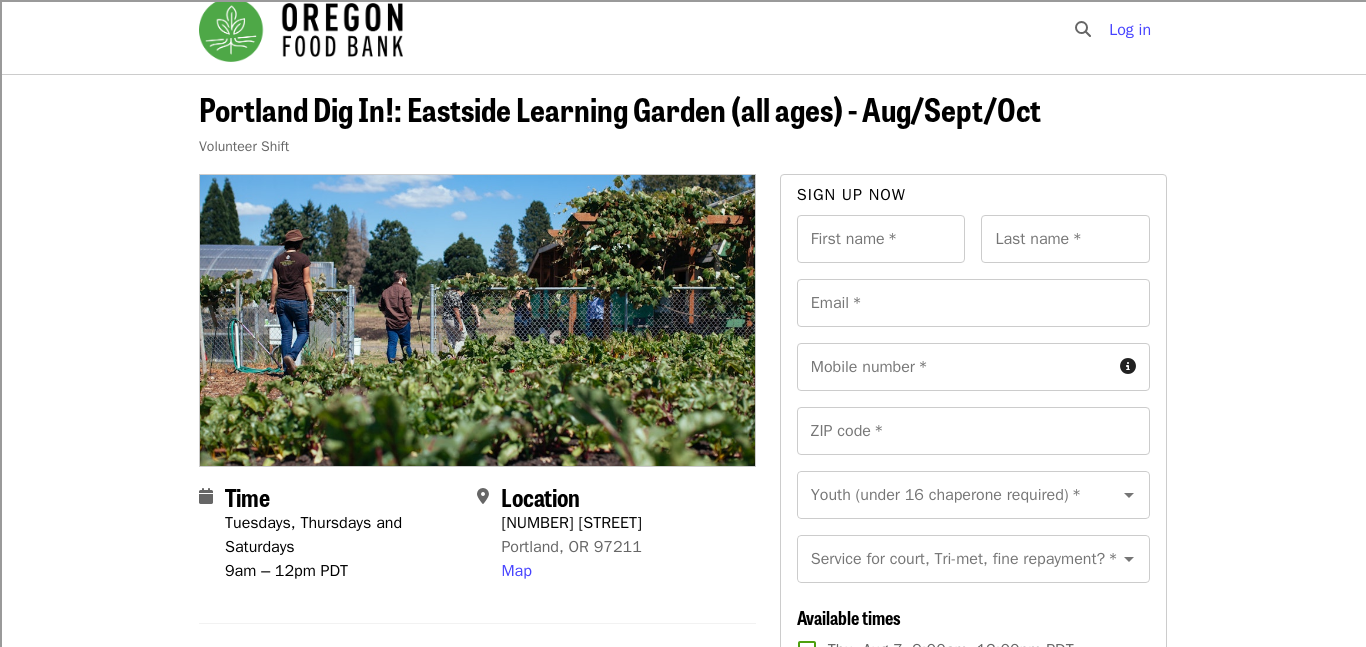 click on "Sign up now" at bounding box center (973, 199) 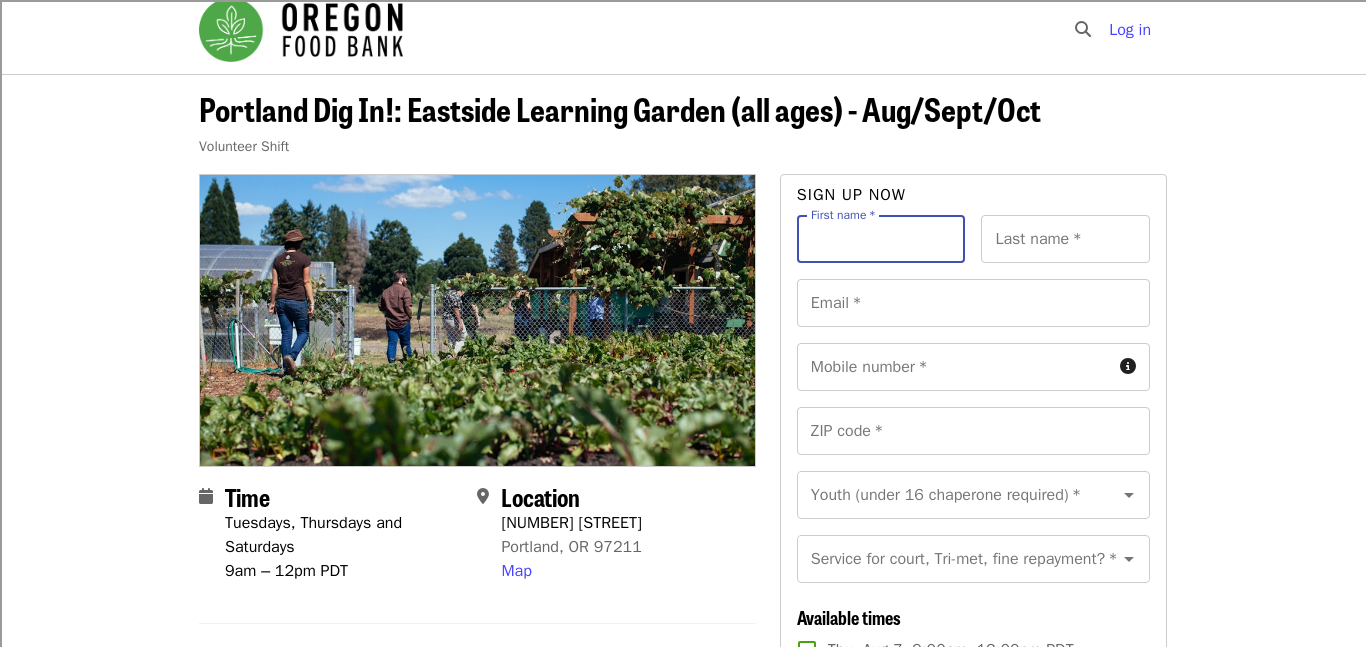click on "First name   *" at bounding box center (881, 239) 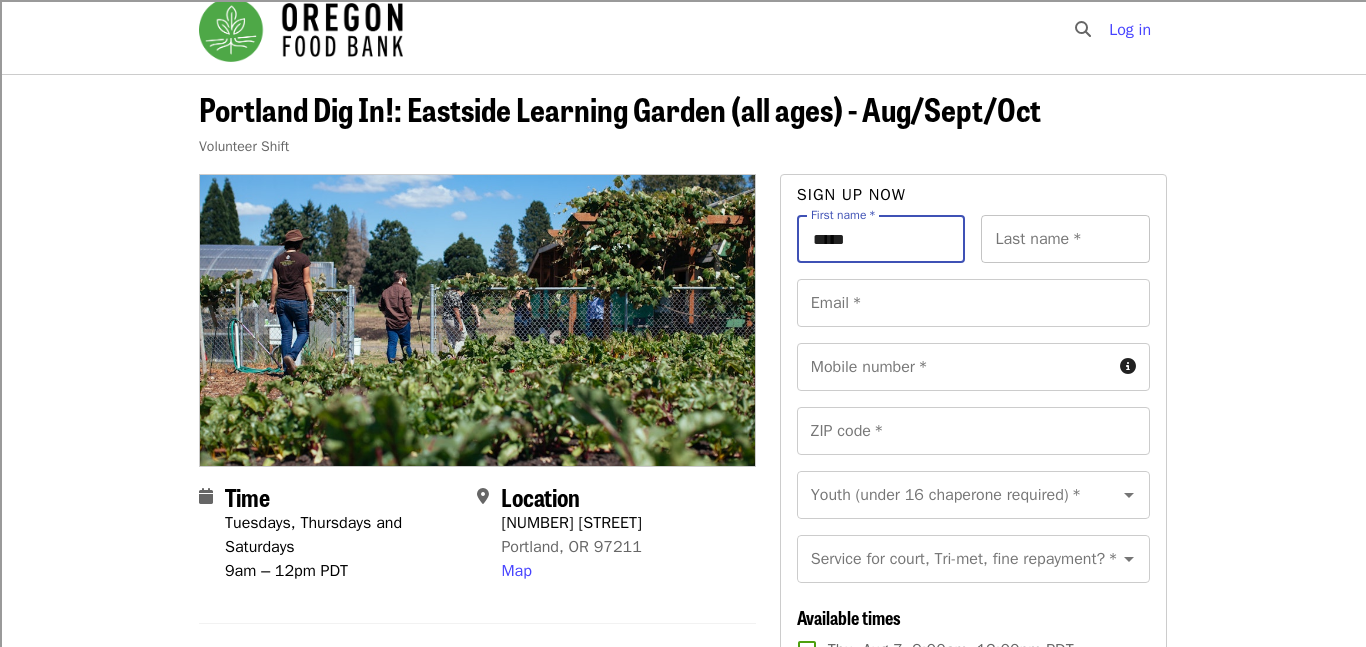 type on "*****" 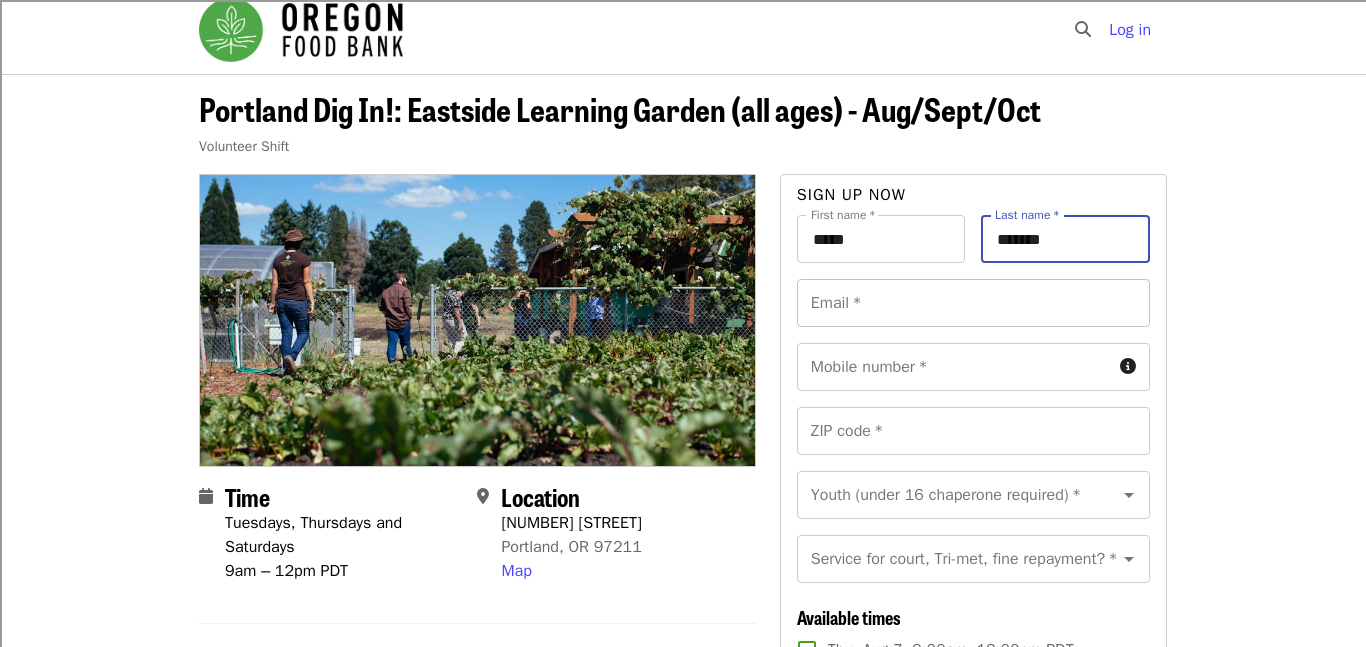 type on "*******" 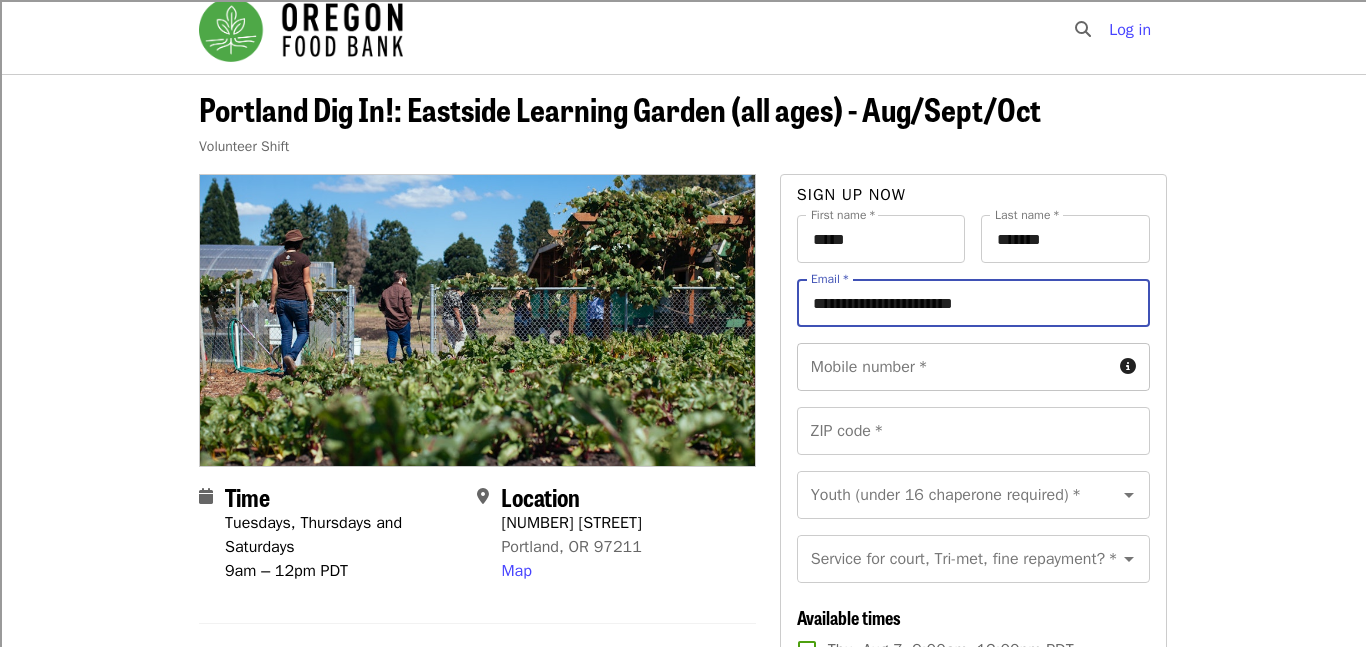 type on "**********" 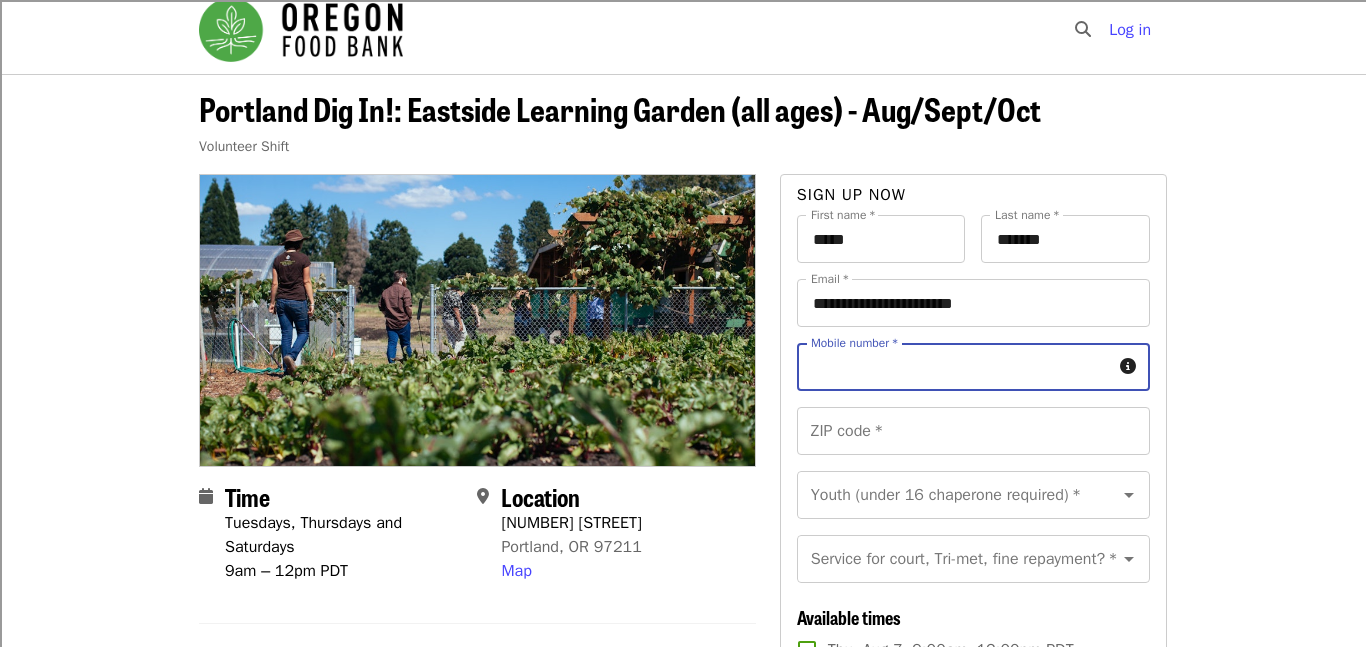 click on "Mobile number   * Mobile number  *" at bounding box center (973, 367) 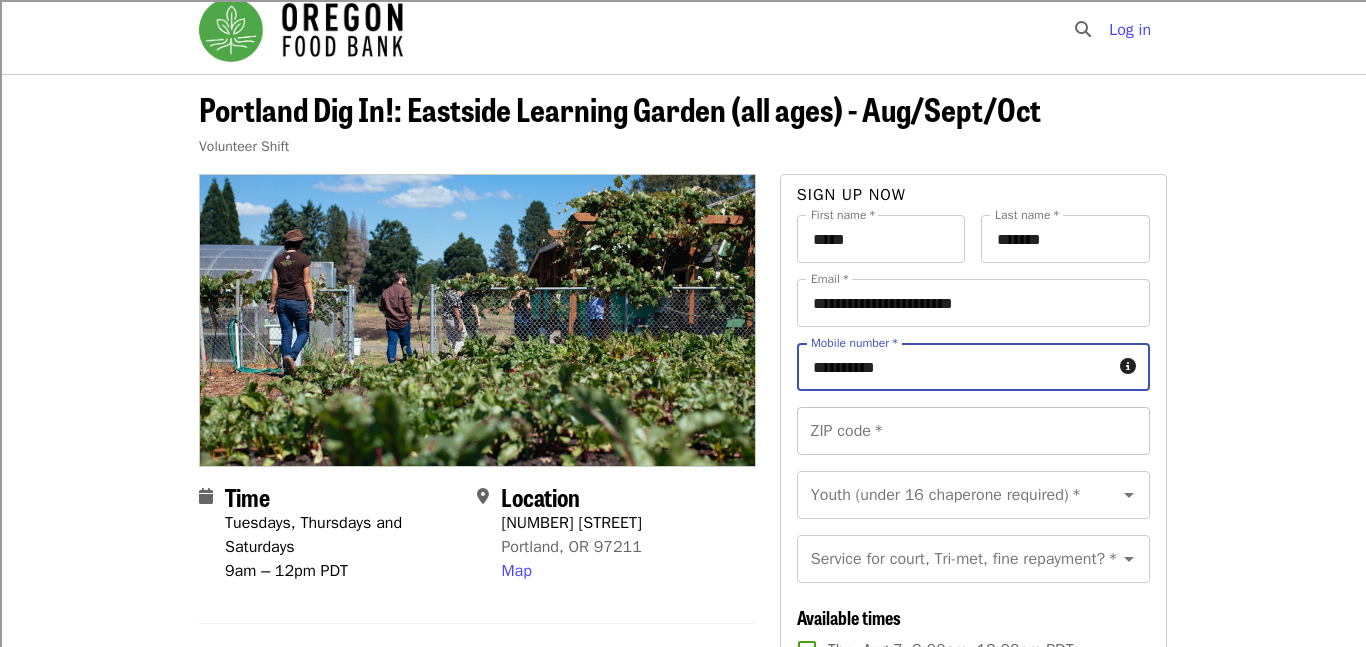 type on "**********" 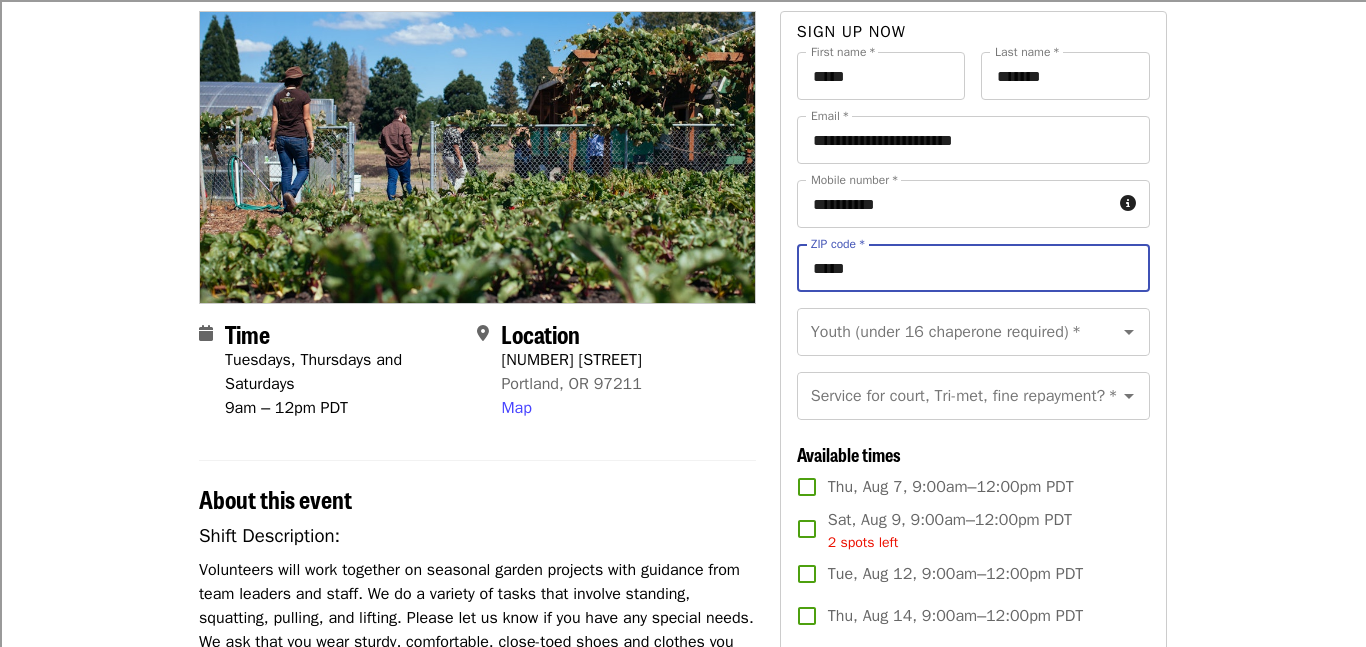 scroll, scrollTop: 180, scrollLeft: 0, axis: vertical 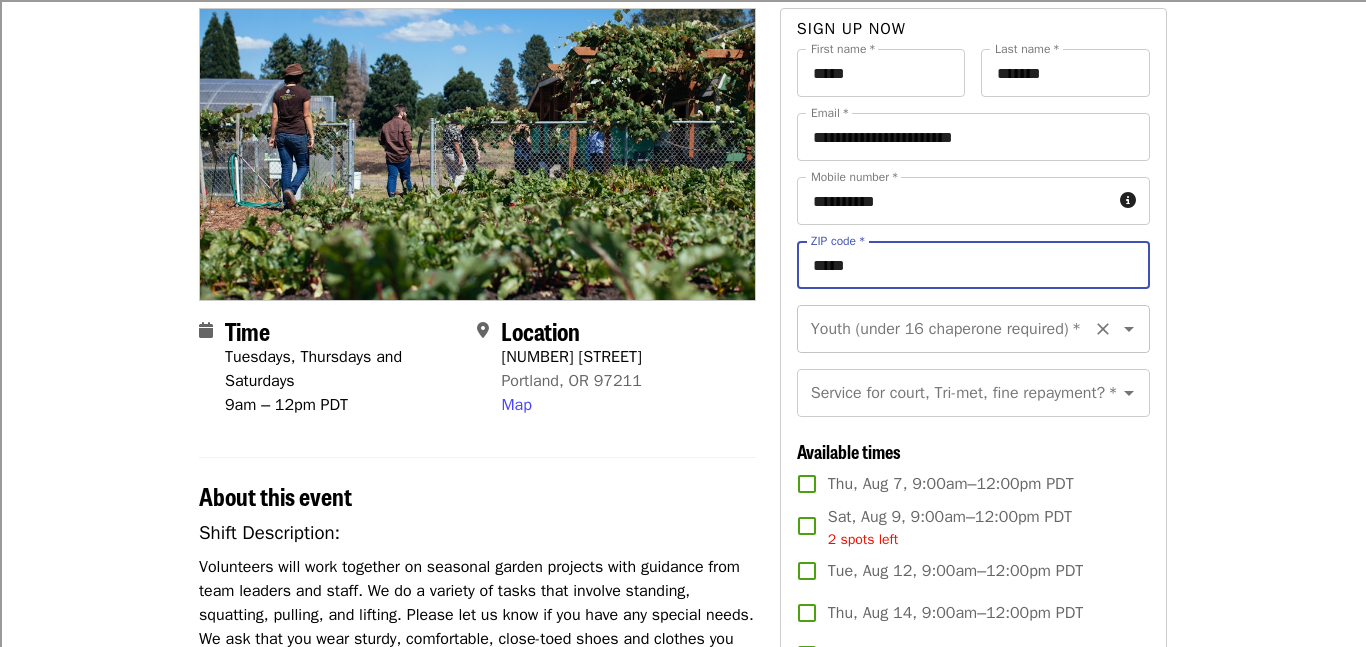 click 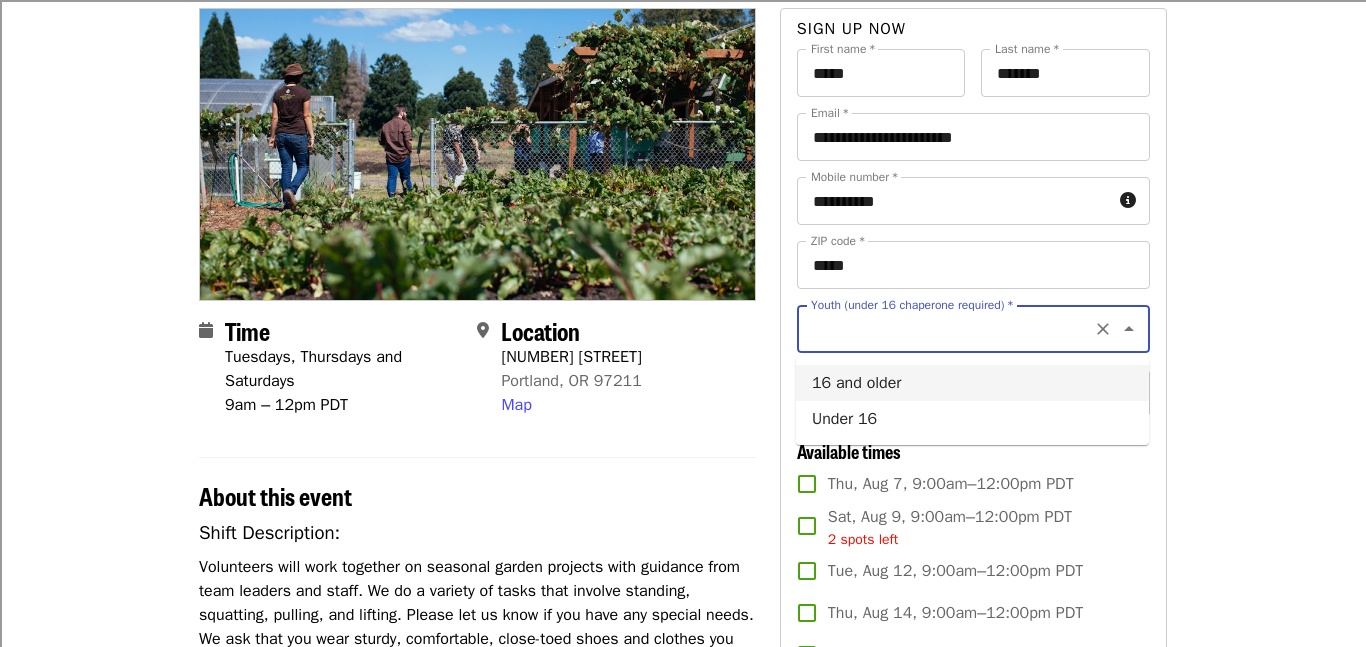 click on "16 and older" at bounding box center (972, 383) 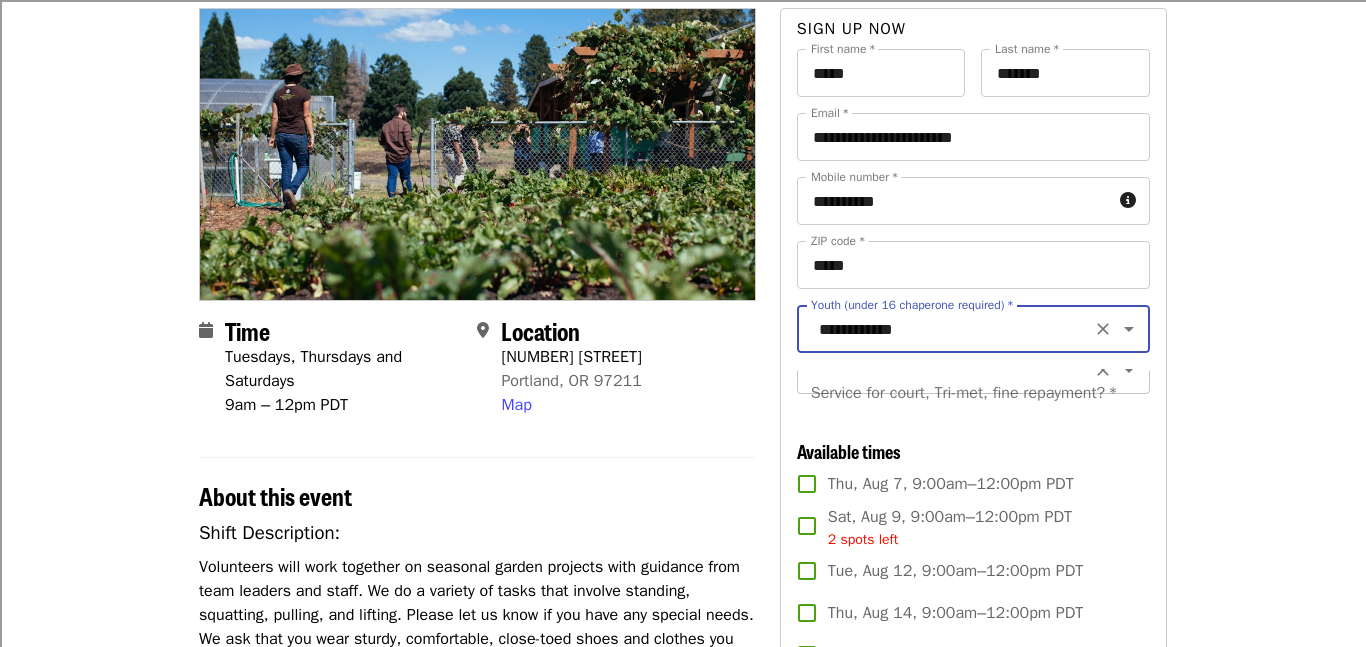 scroll, scrollTop: 0, scrollLeft: 0, axis: both 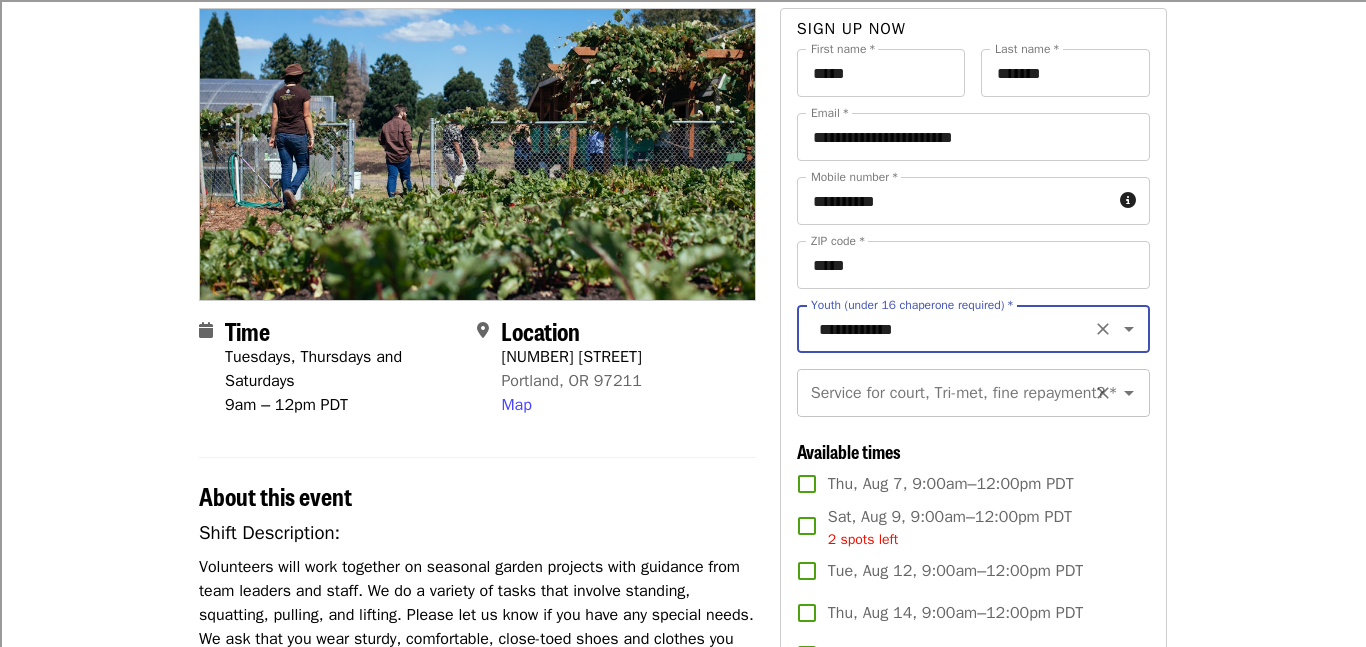 click 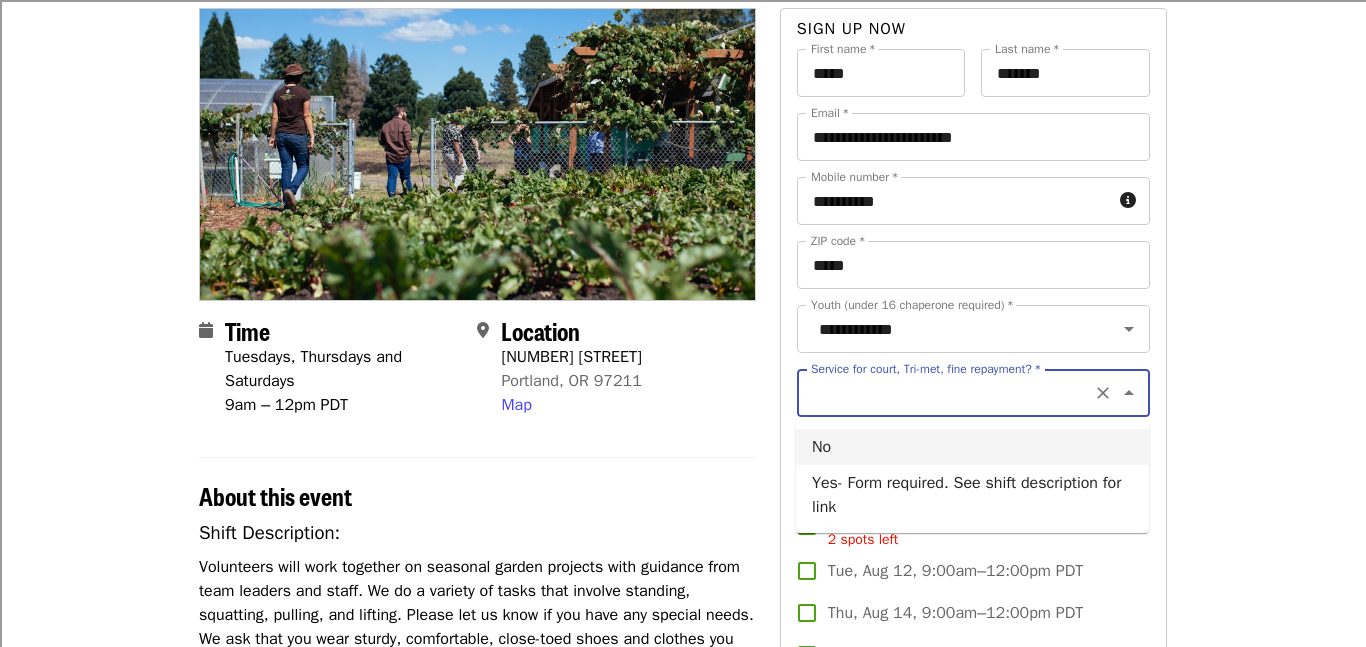 click on "No" at bounding box center [972, 447] 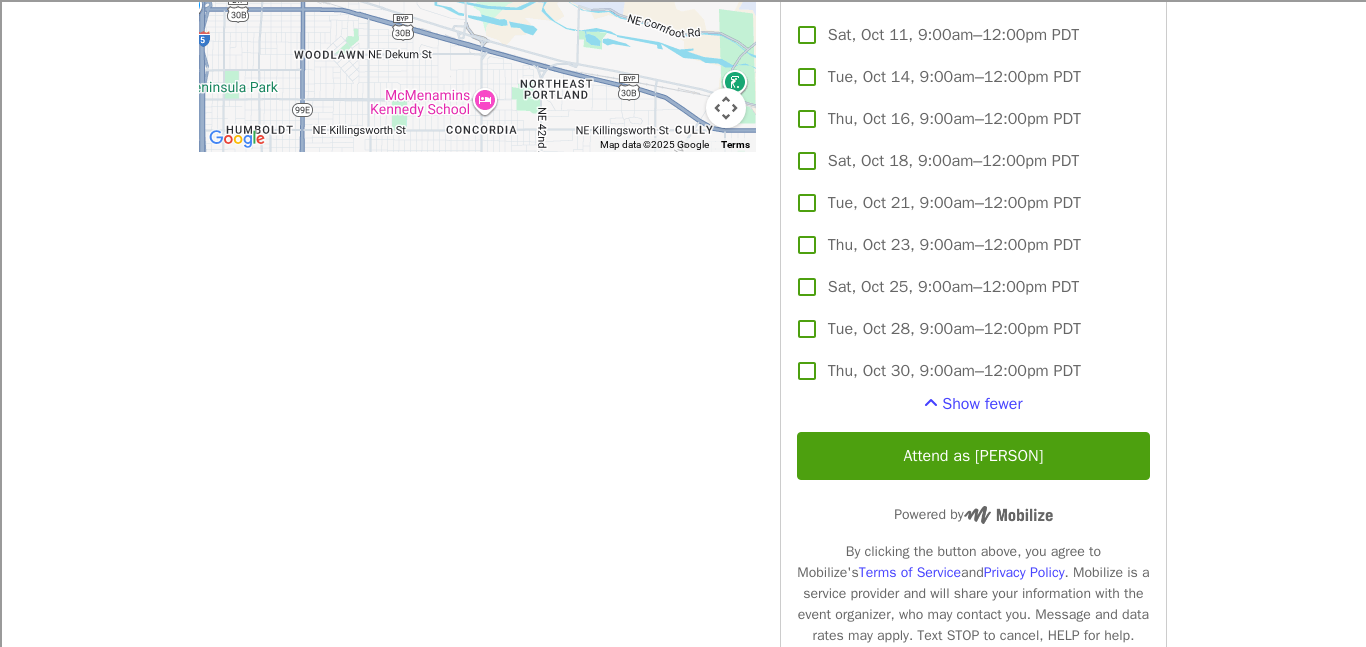 scroll, scrollTop: 1765, scrollLeft: 0, axis: vertical 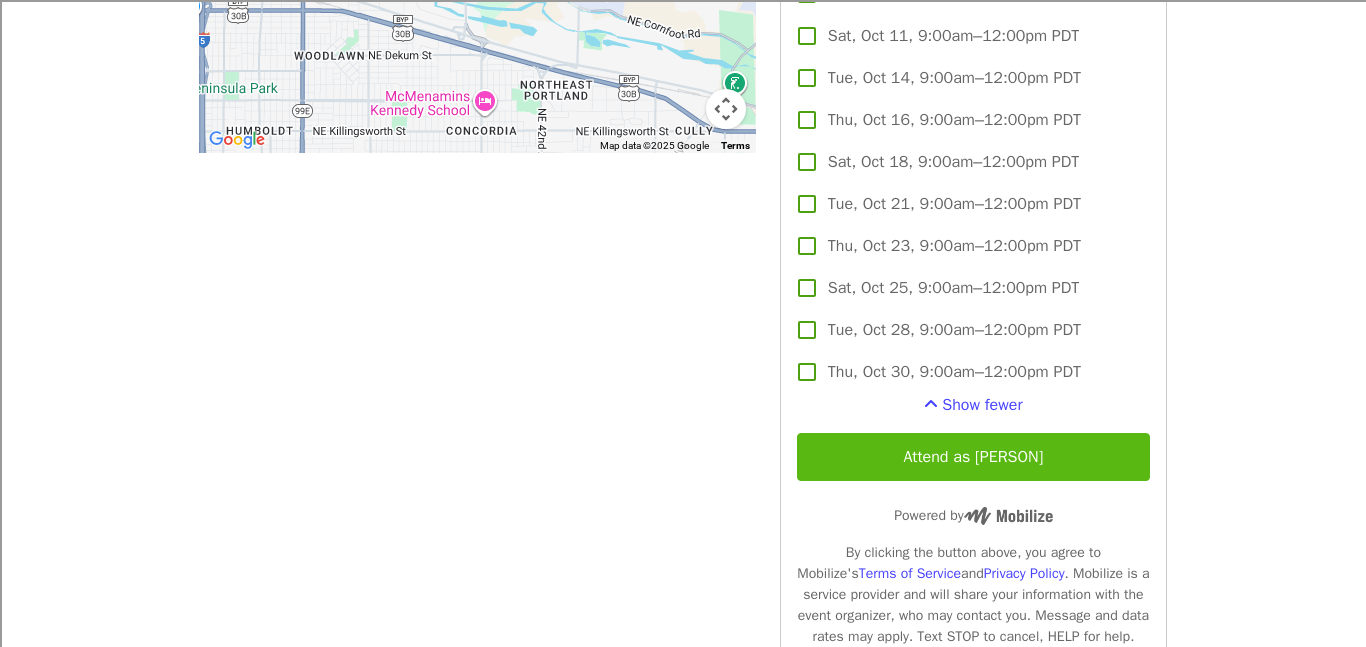 click on "Attend as [PERSON]" at bounding box center [973, 457] 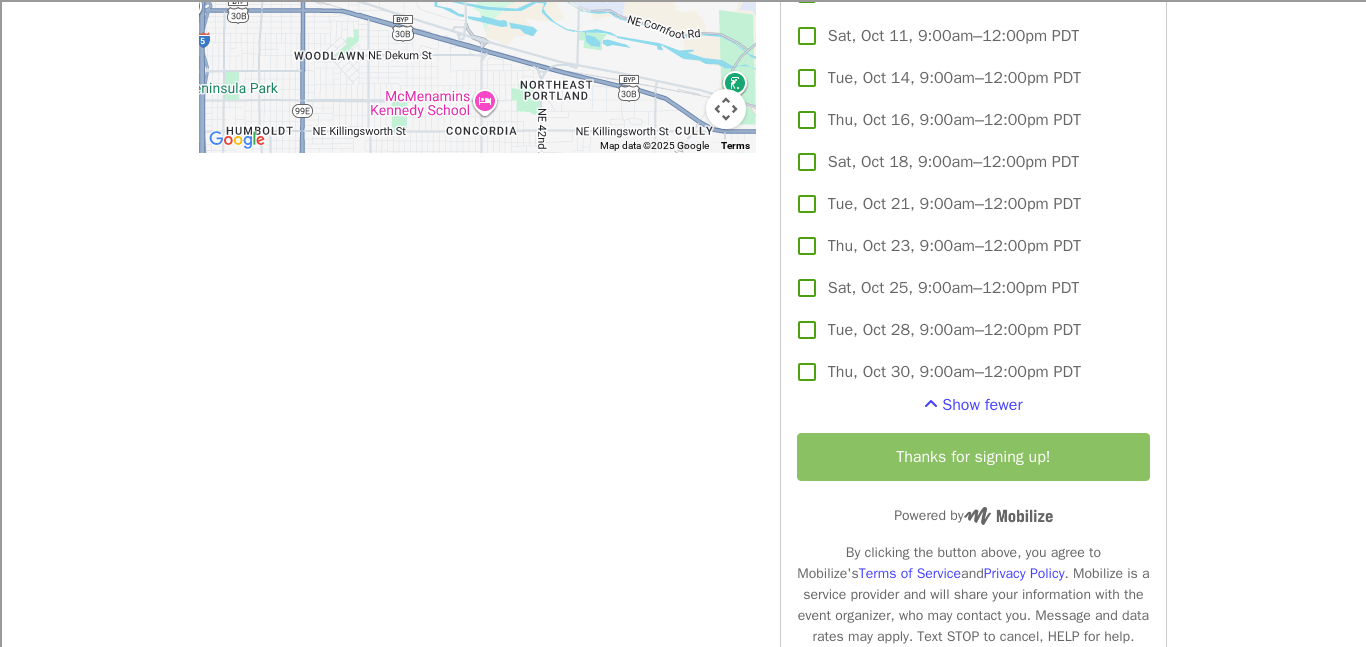 scroll, scrollTop: 1737, scrollLeft: 0, axis: vertical 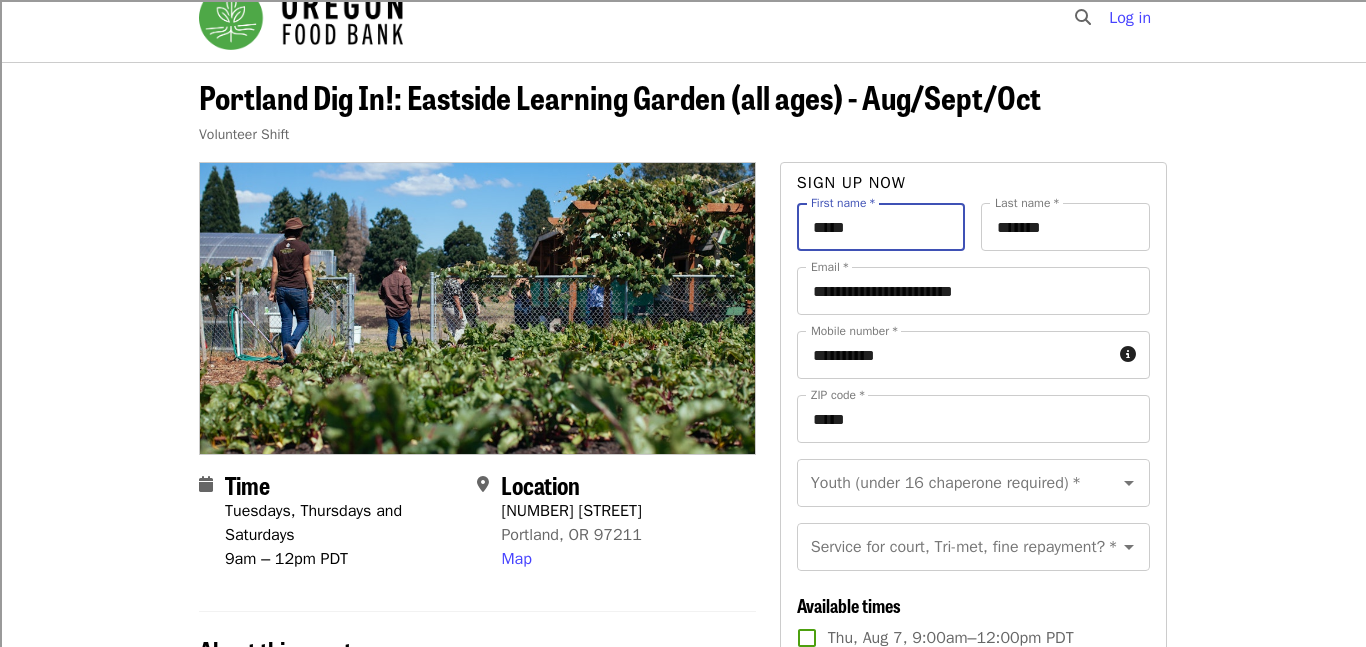 click on "*****" at bounding box center [881, 227] 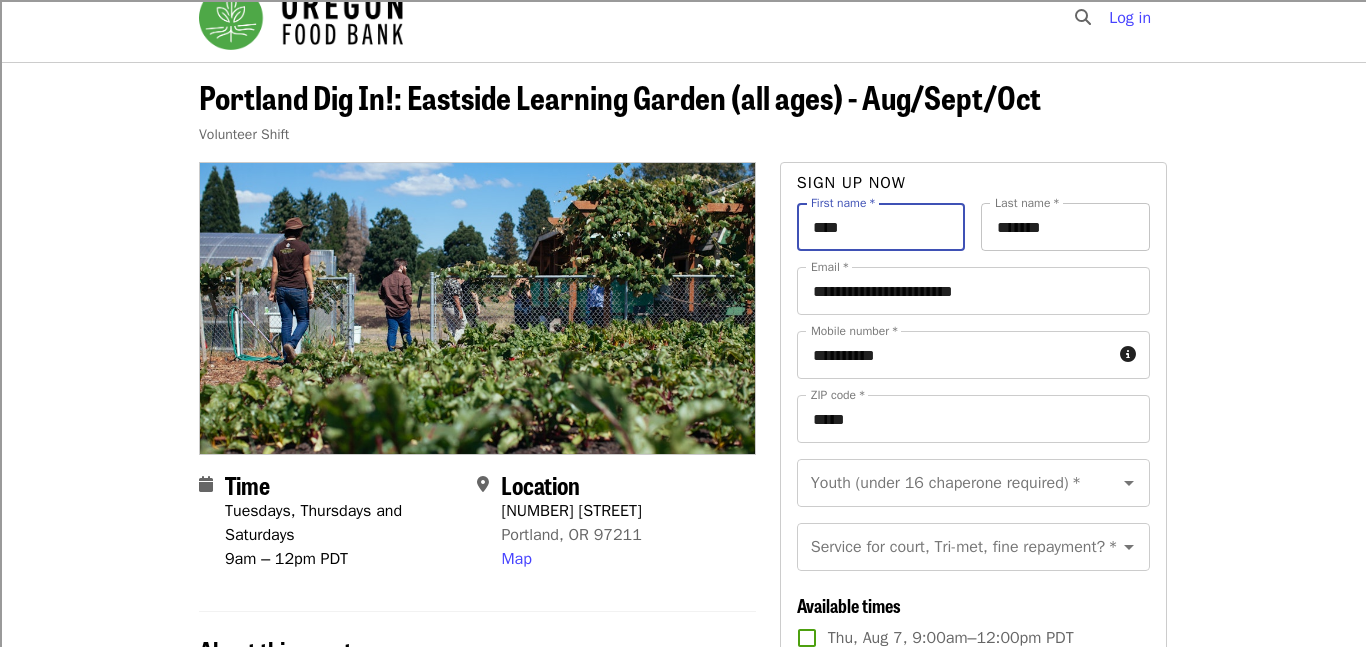 type on "****" 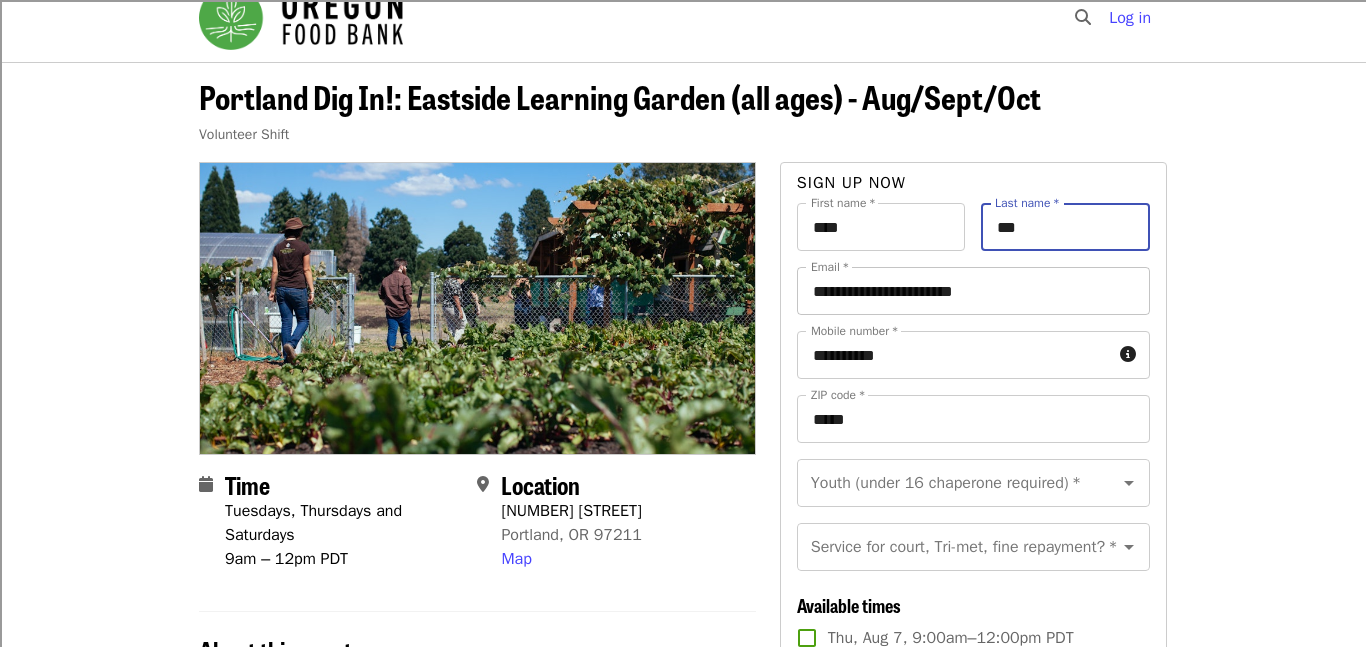 type on "***" 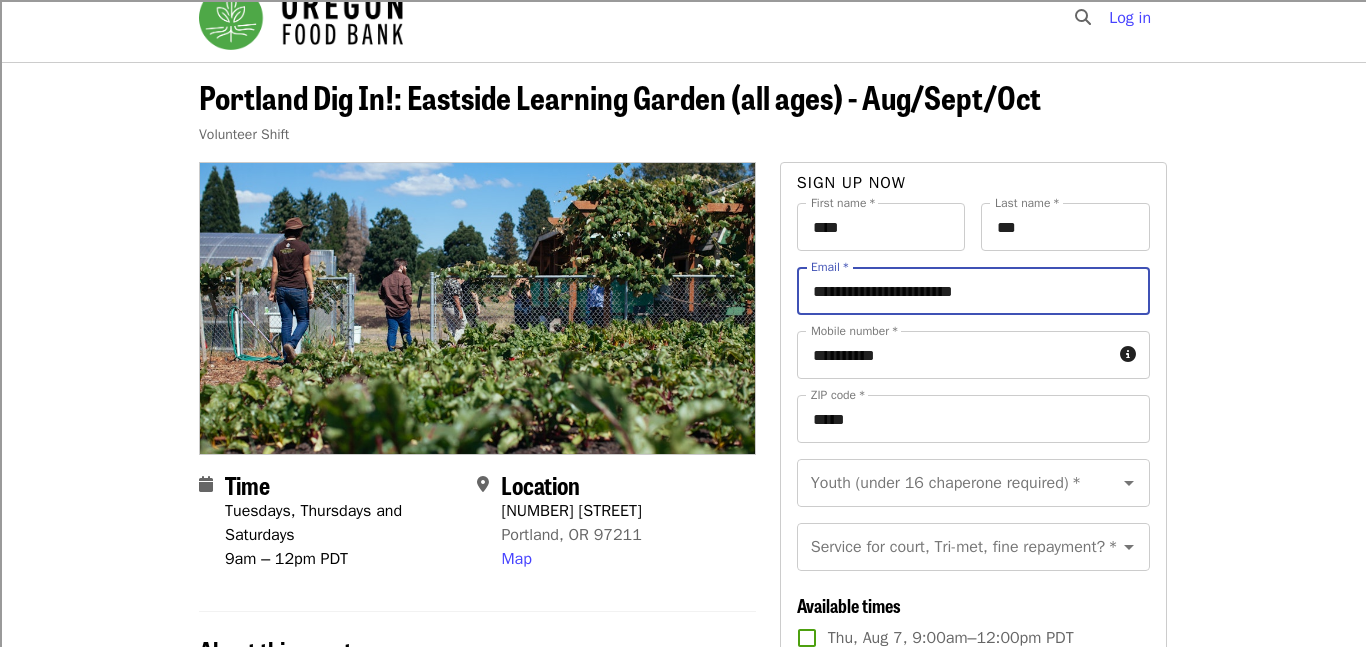 click on "**********" at bounding box center [973, 291] 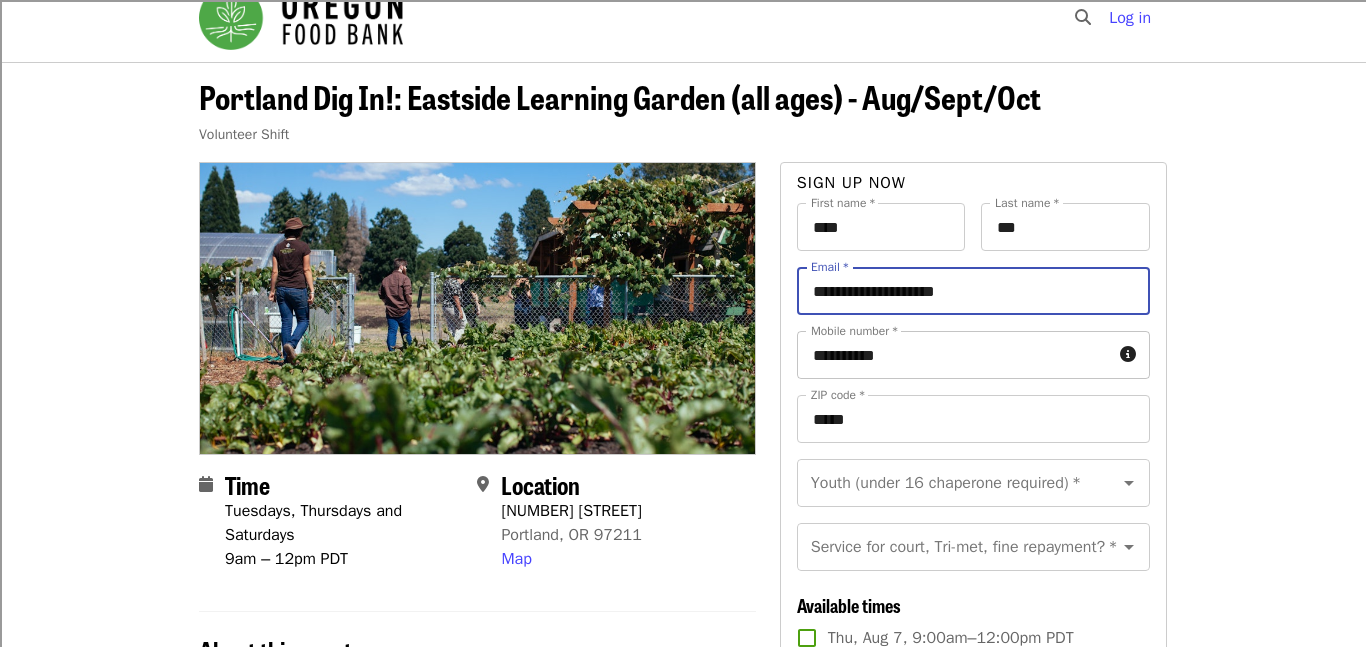 type on "**********" 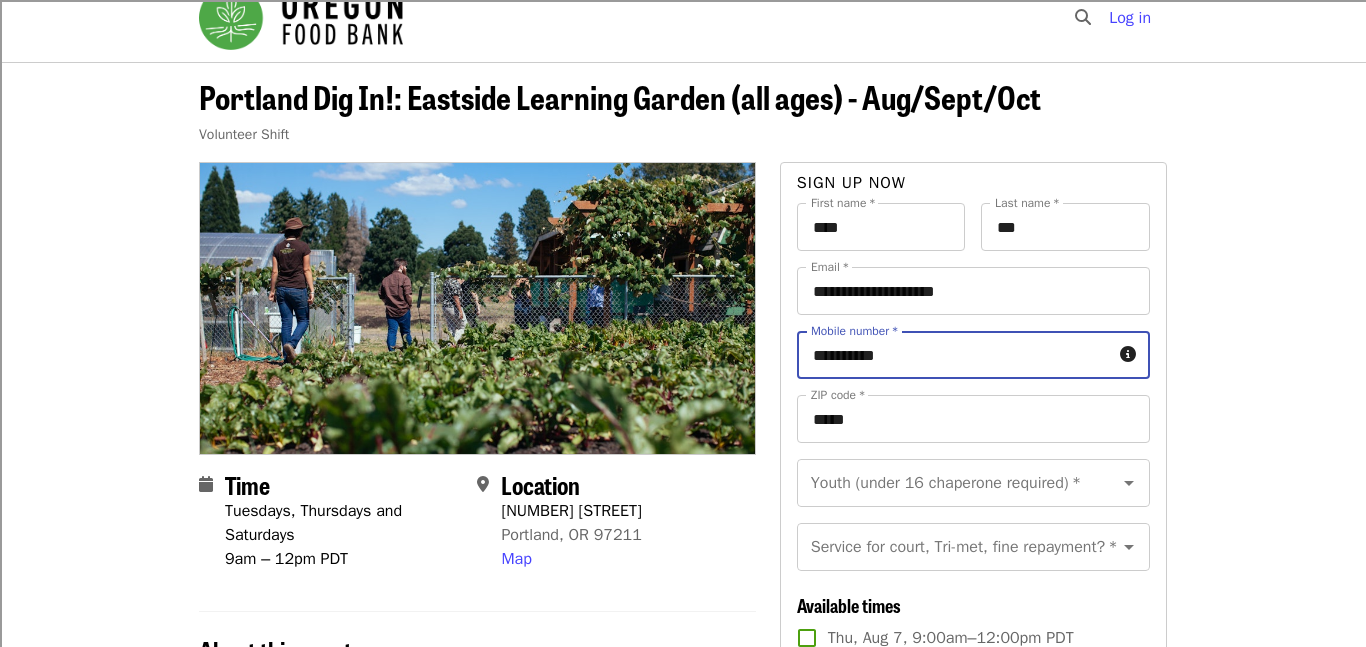 click on "**********" at bounding box center (954, 355) 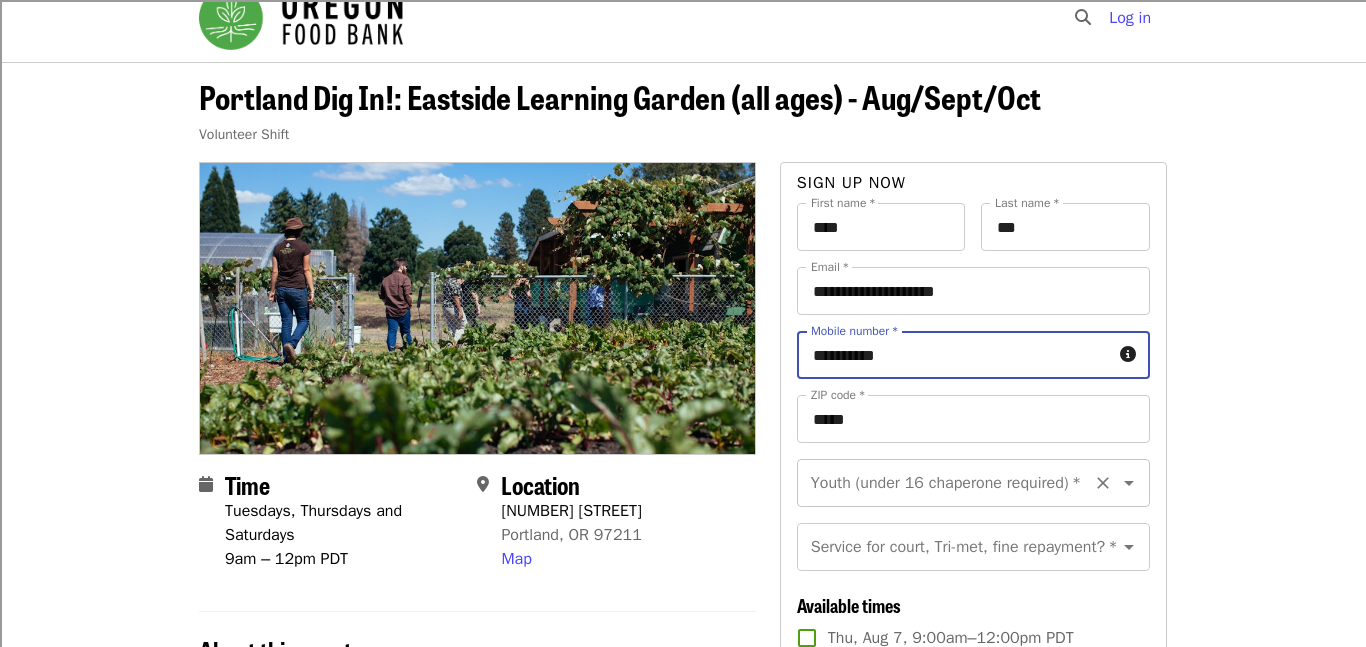 type on "**********" 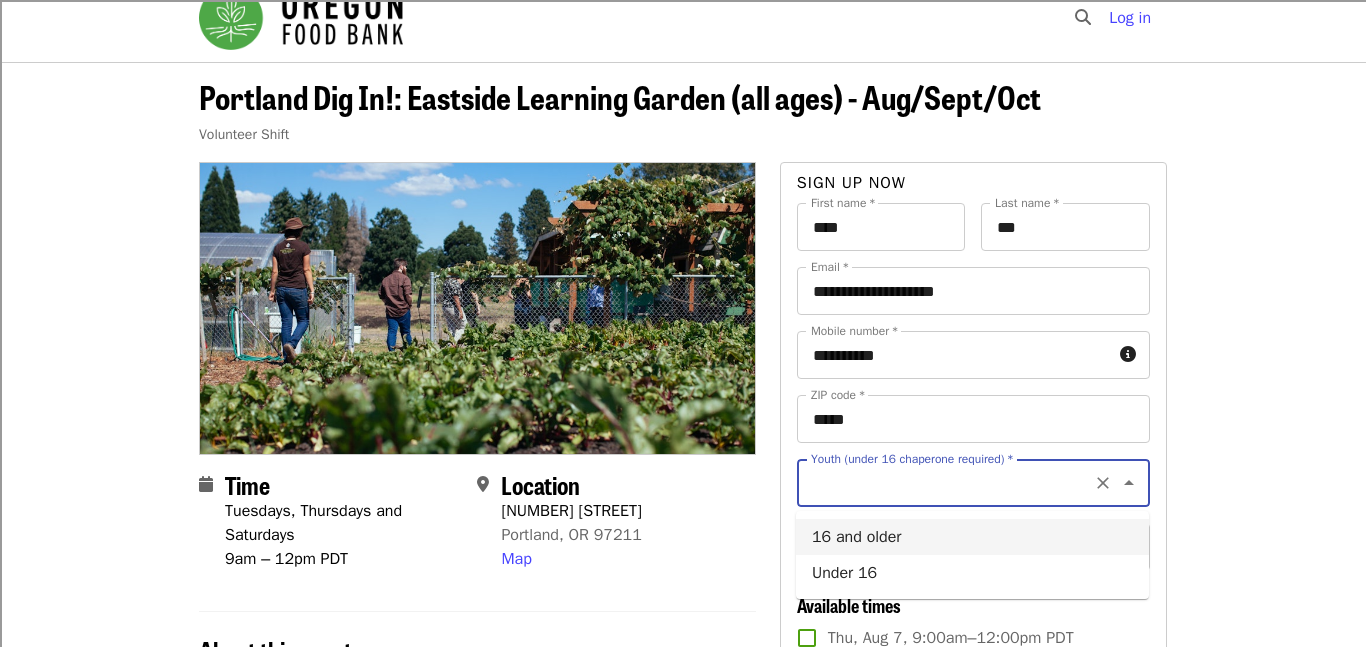 click on "16 and older" at bounding box center [972, 537] 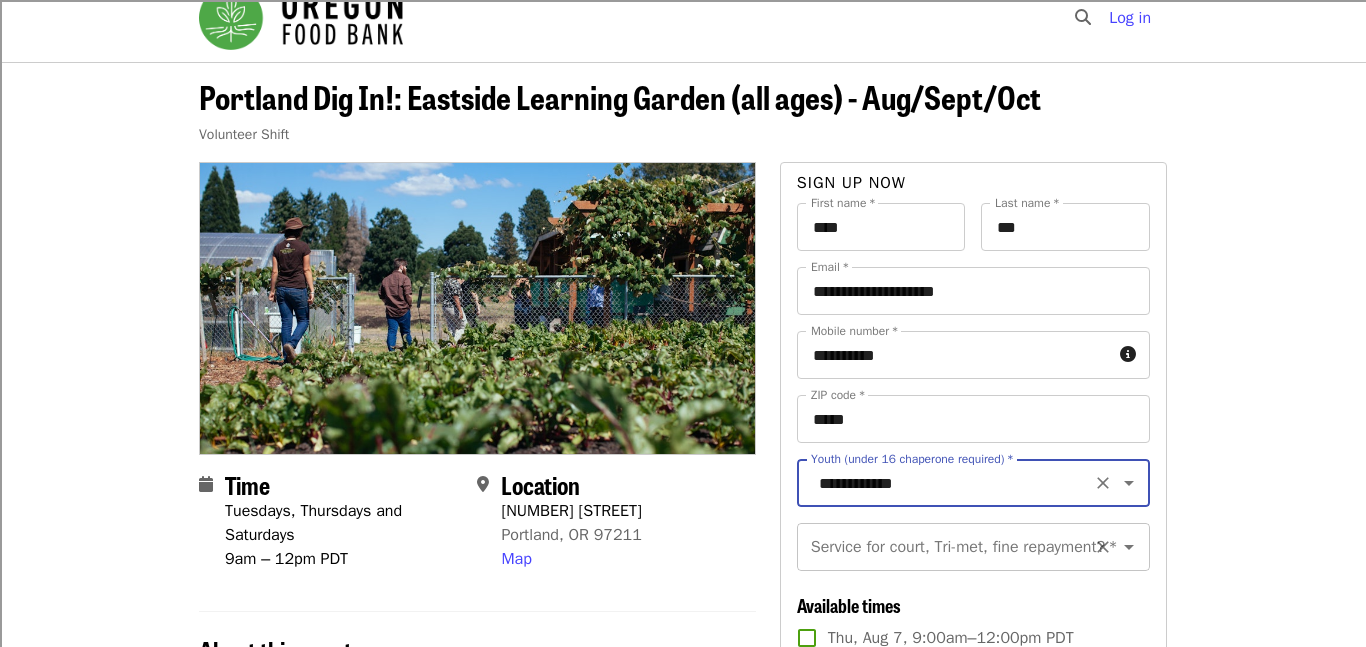 click on "Service for court, Tri-met, fine repayment?   *" at bounding box center [949, 547] 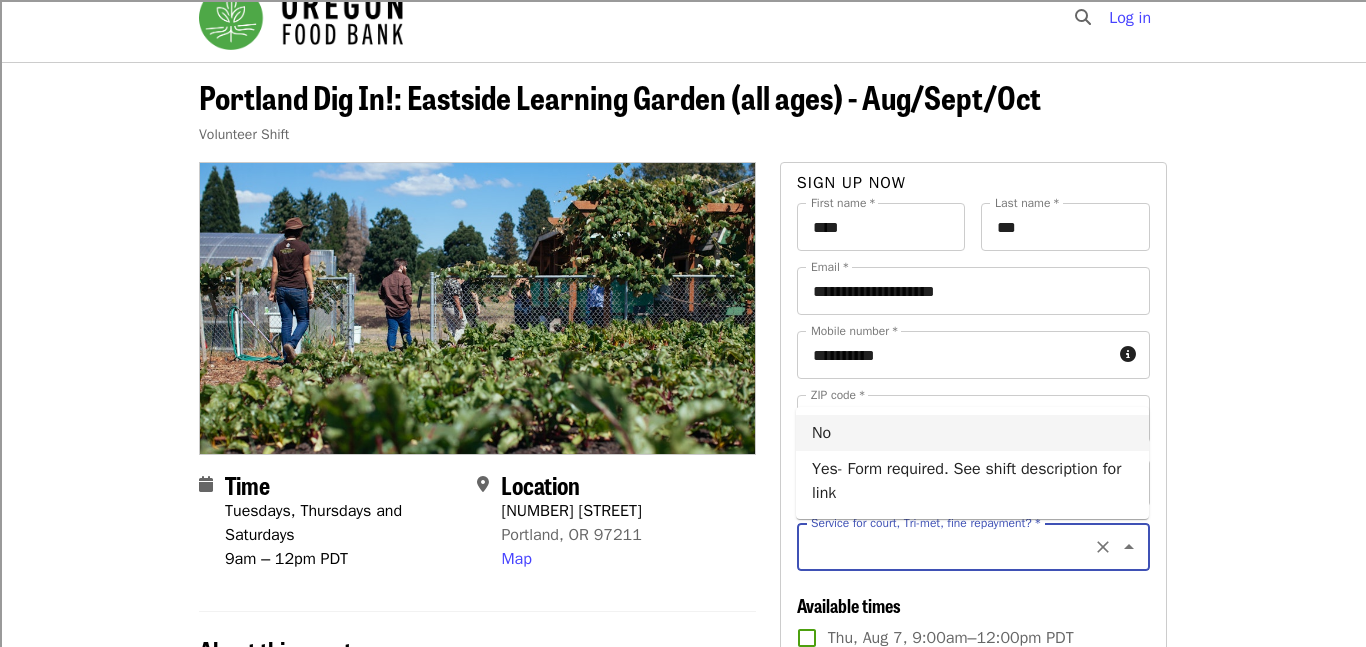 click on "No" at bounding box center [972, 433] 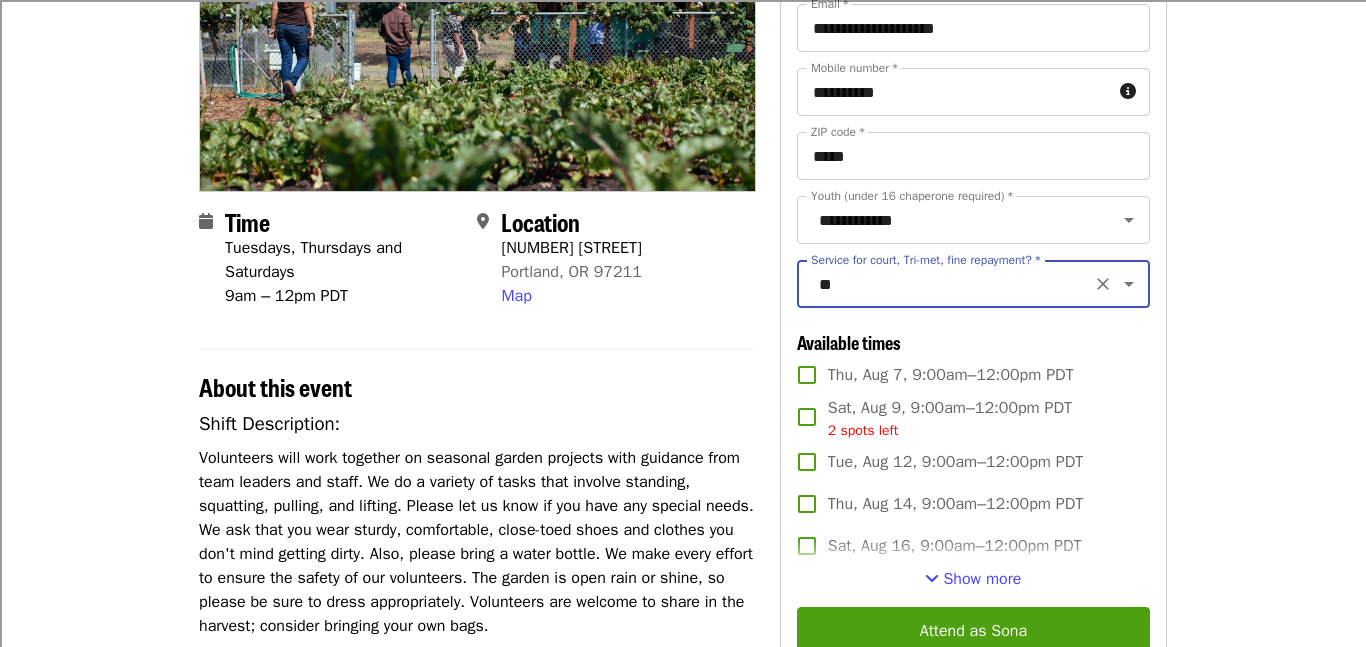 scroll, scrollTop: 287, scrollLeft: 0, axis: vertical 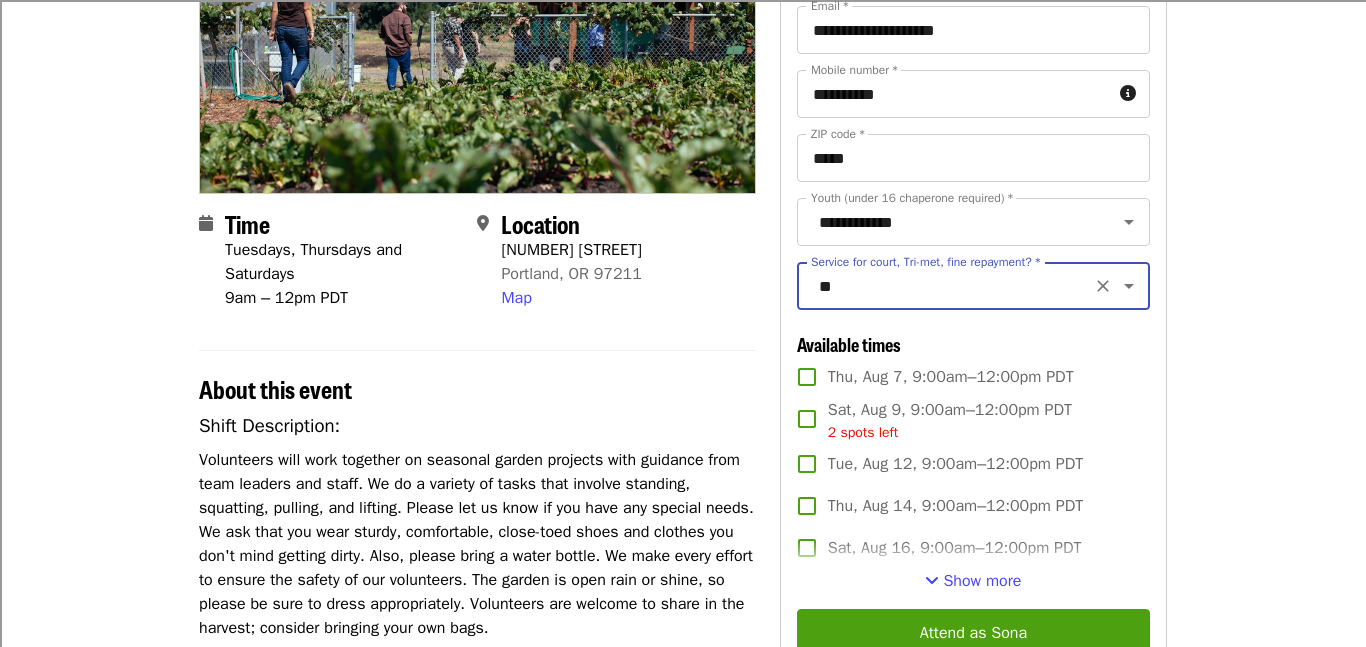 click on "Portland Dig In!: Eastside Learning Garden (all ages) - Aug/Sept/Oct Volunteer Shift Time Tuesdays, Thursdays and Saturdays 9am – 12pm PDT Location 7910 NE 33rd Dr Portland, OR 97211 Map About this event Shift Description:
Volunteers will work together on seasonal garden projects with guidance from team leaders and staff. We do a variety of tasks that involve standing, squatting, pulling, and lifting. Please let us know if you have any special needs. We ask that you wear sturdy, comfortable, close-toed shoes and clothes you don't mind getting dirty. Also, please bring a water bottle. We make every effort to ensure the safety of our volunteers. The garden is open rain or shine, so please be sure to dress appropriately. Volunteers are welcome to share in the harvest; consider bringing your own bags.
Shift Requirements:
All new volunteers (or if you haven't volunteered in the last 3 years) are required to complete the  New Volunteer Application
If you are doing these hours for
English  or" at bounding box center [683, 740] 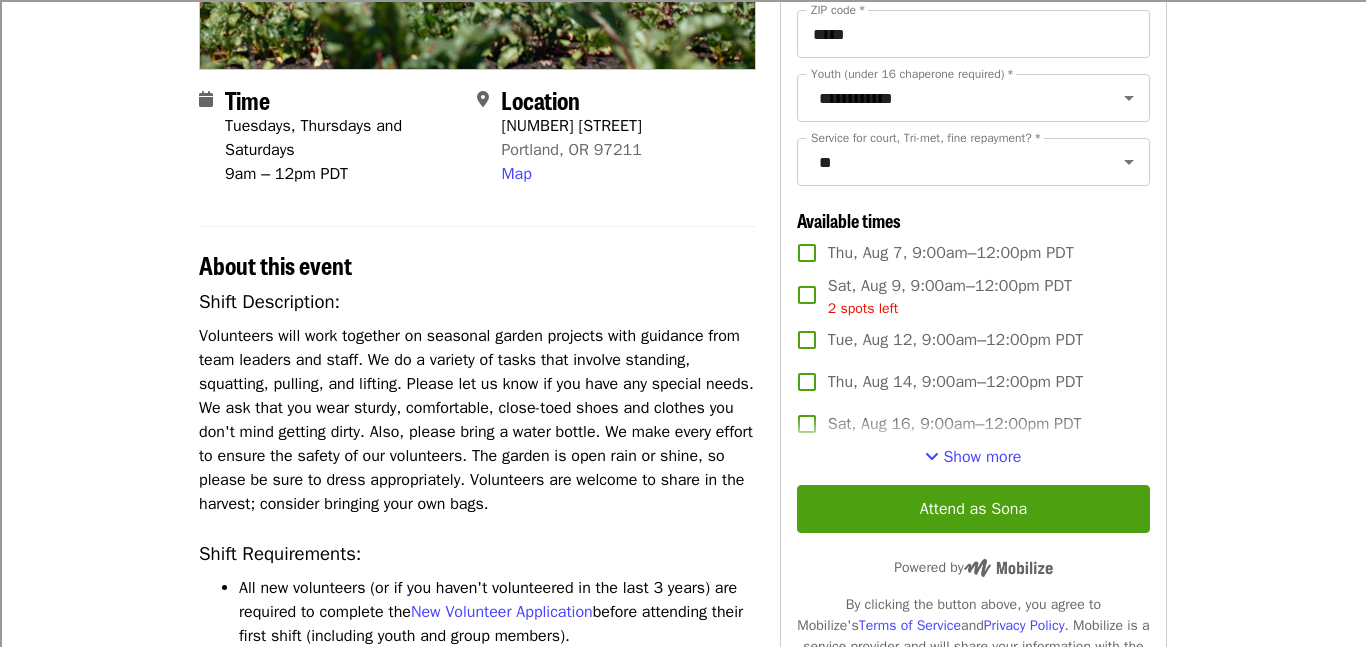 scroll, scrollTop: 448, scrollLeft: 0, axis: vertical 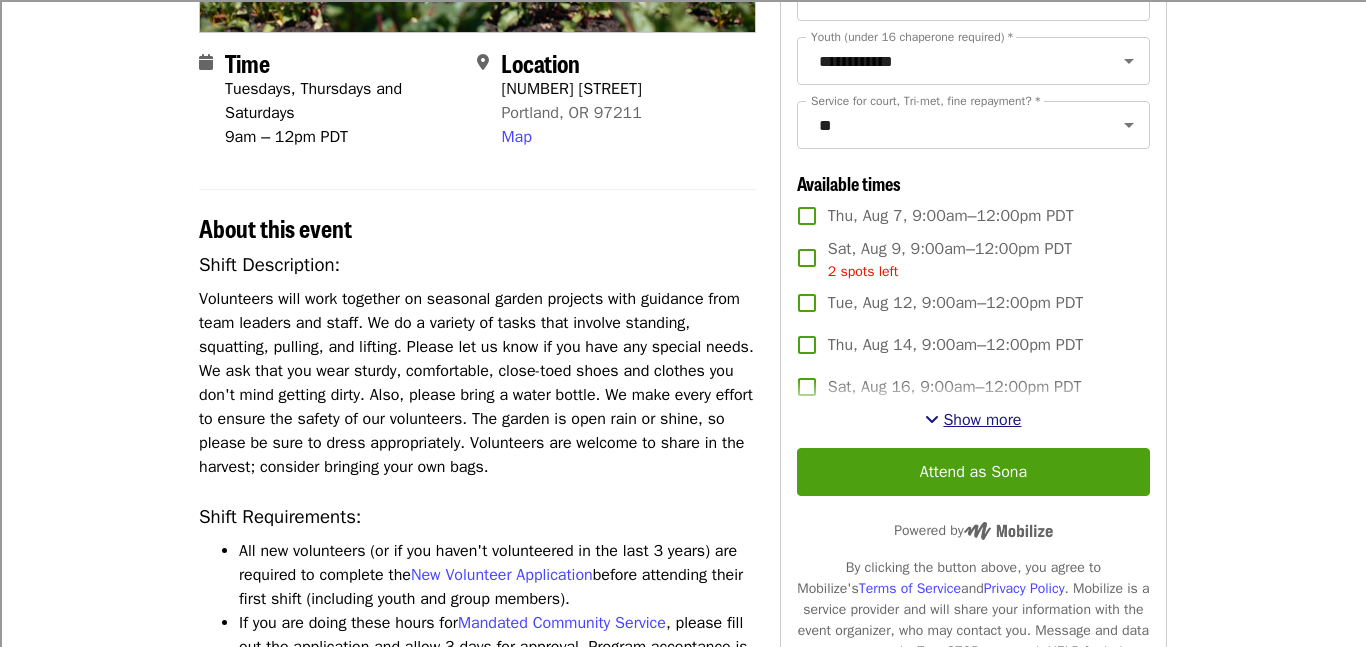 click on "Show more" at bounding box center (982, 420) 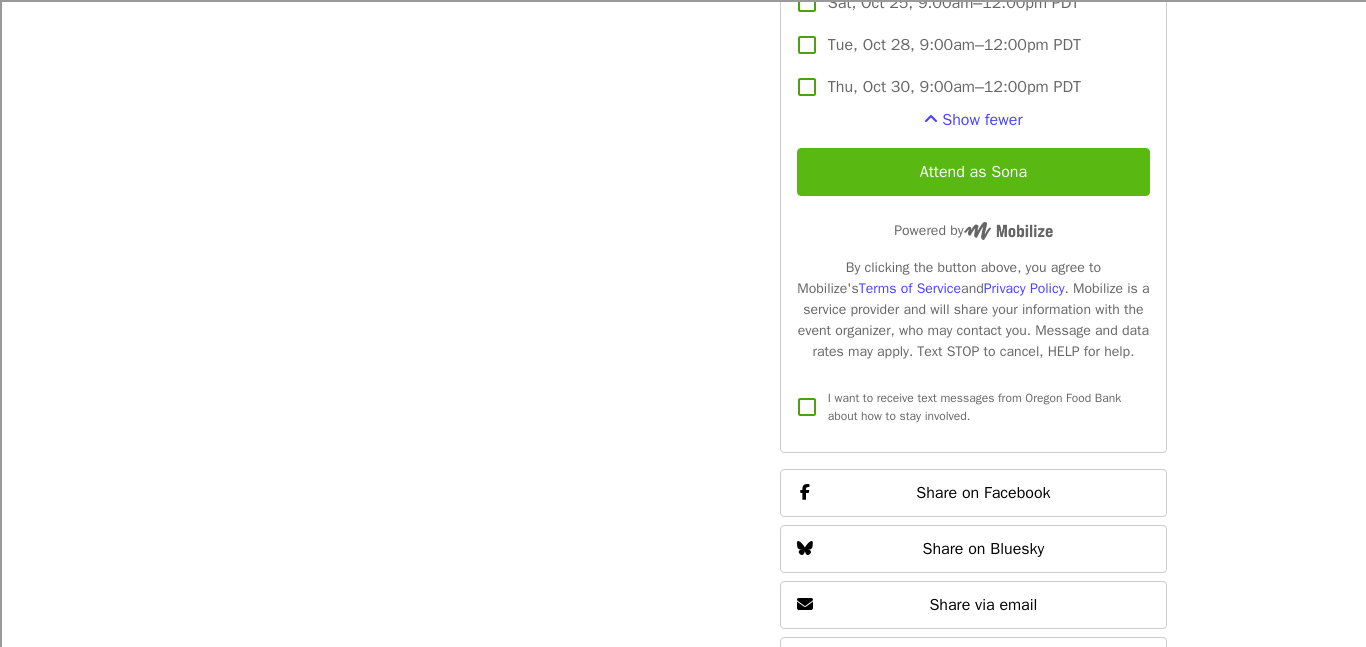 scroll, scrollTop: 2044, scrollLeft: 0, axis: vertical 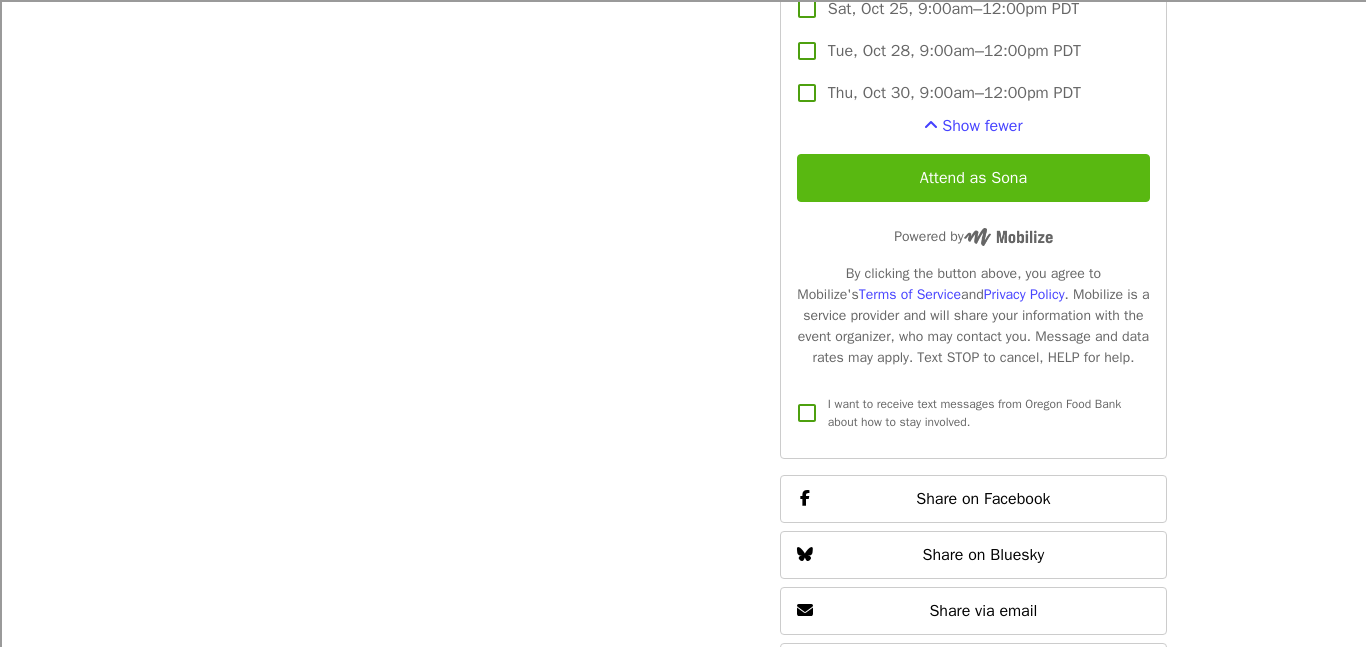 click on "Attend as Sona" at bounding box center (973, 178) 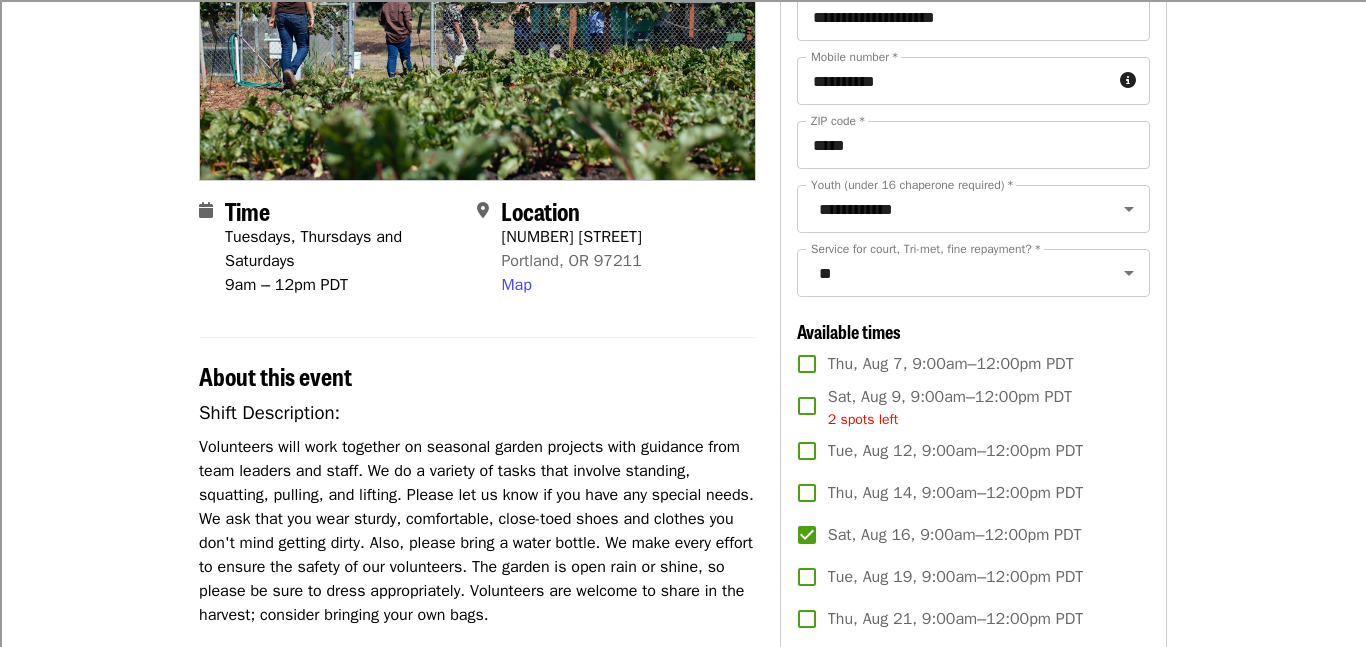 scroll, scrollTop: 302, scrollLeft: 0, axis: vertical 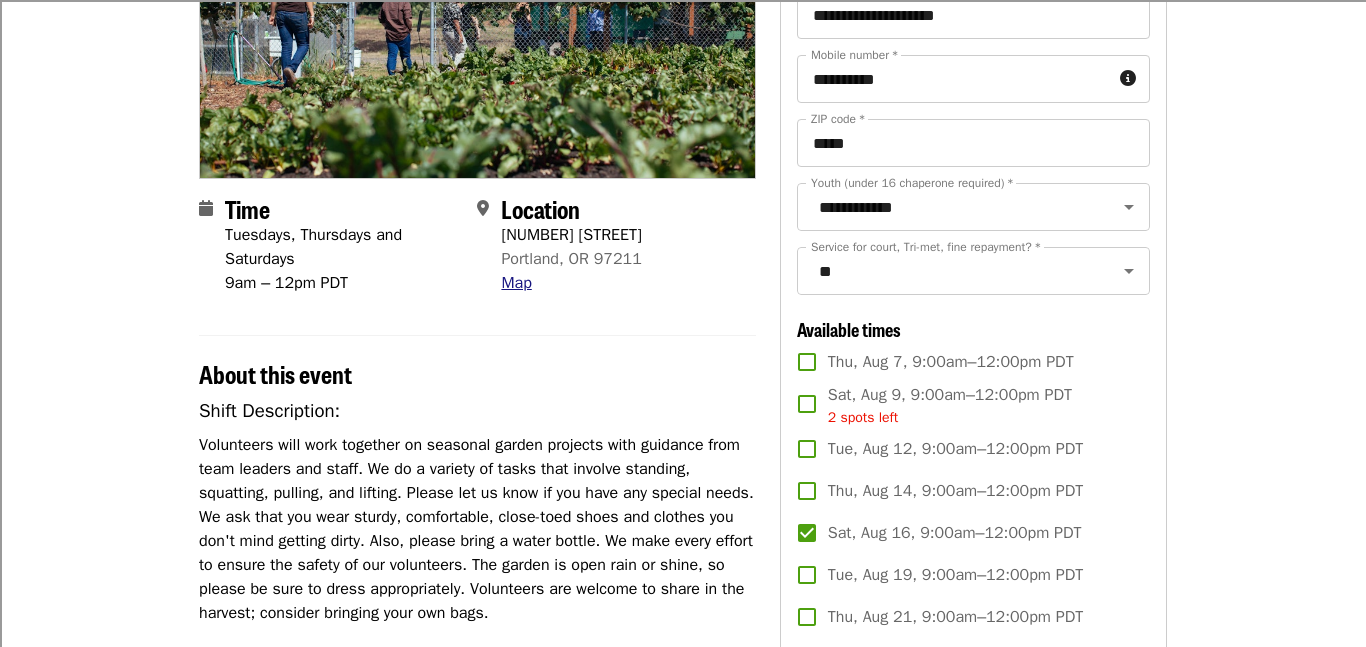 click on "Map" at bounding box center [516, 283] 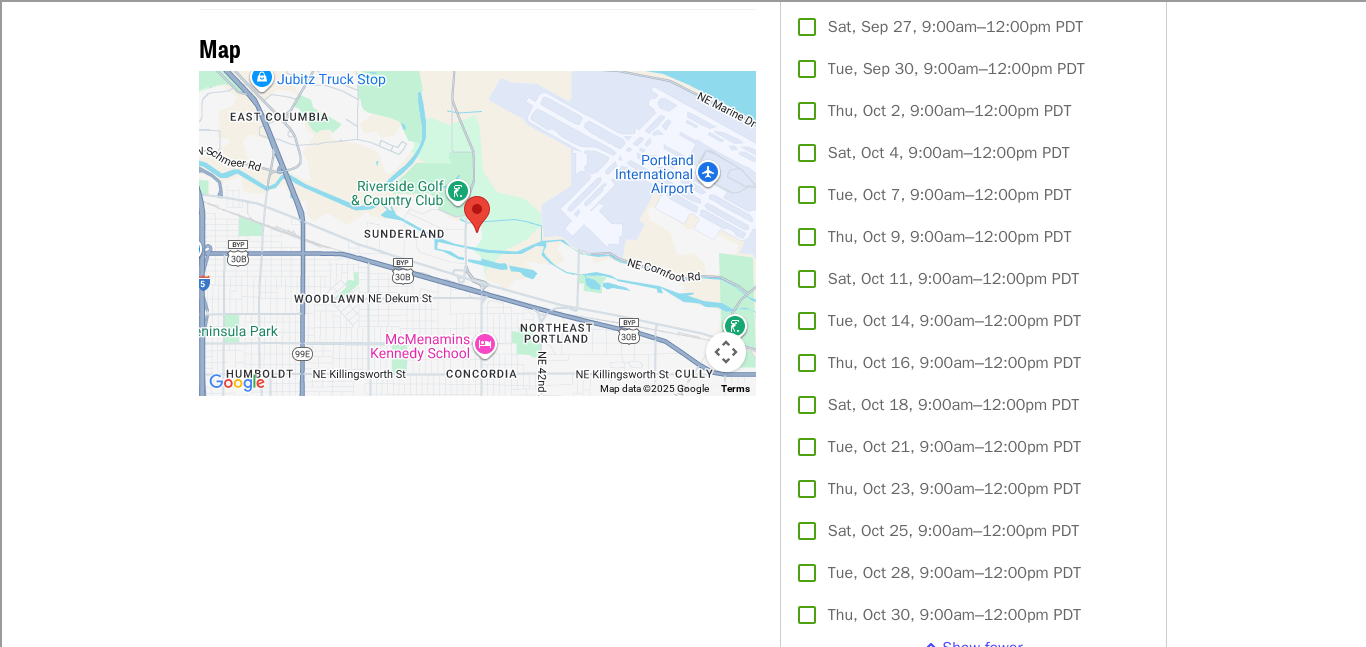 scroll, scrollTop: 1531, scrollLeft: 0, axis: vertical 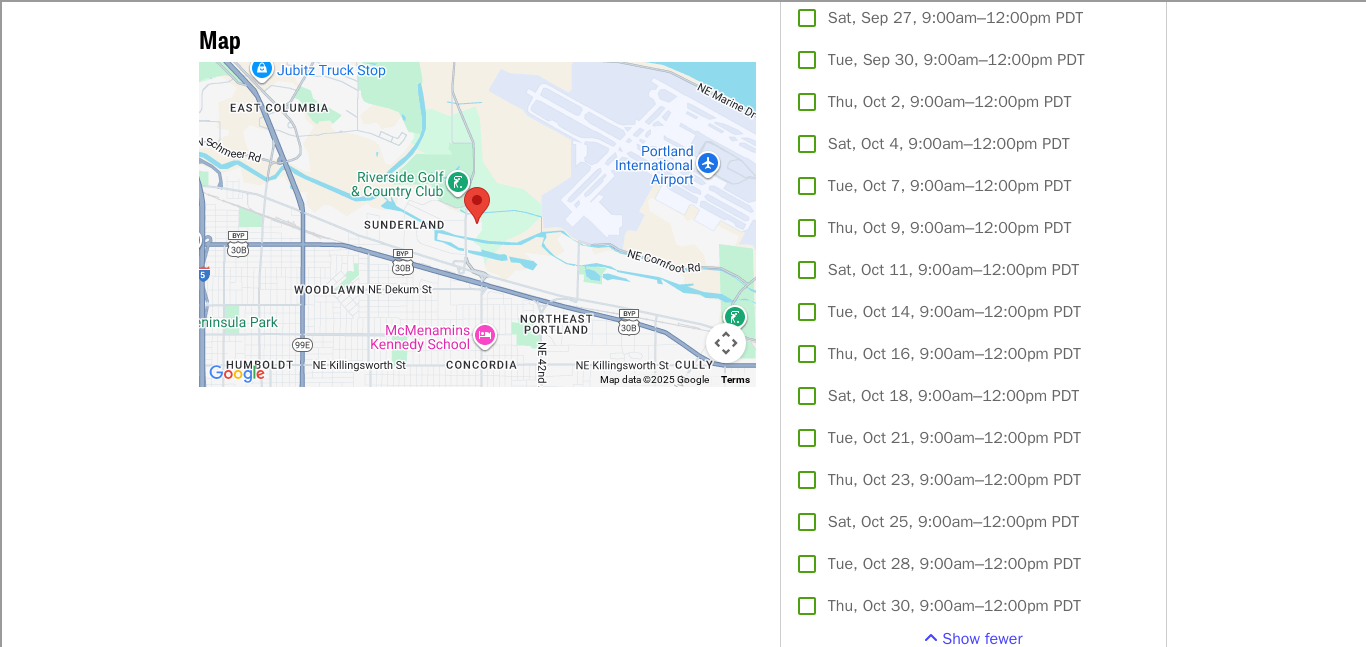 click at bounding box center (477, 205) 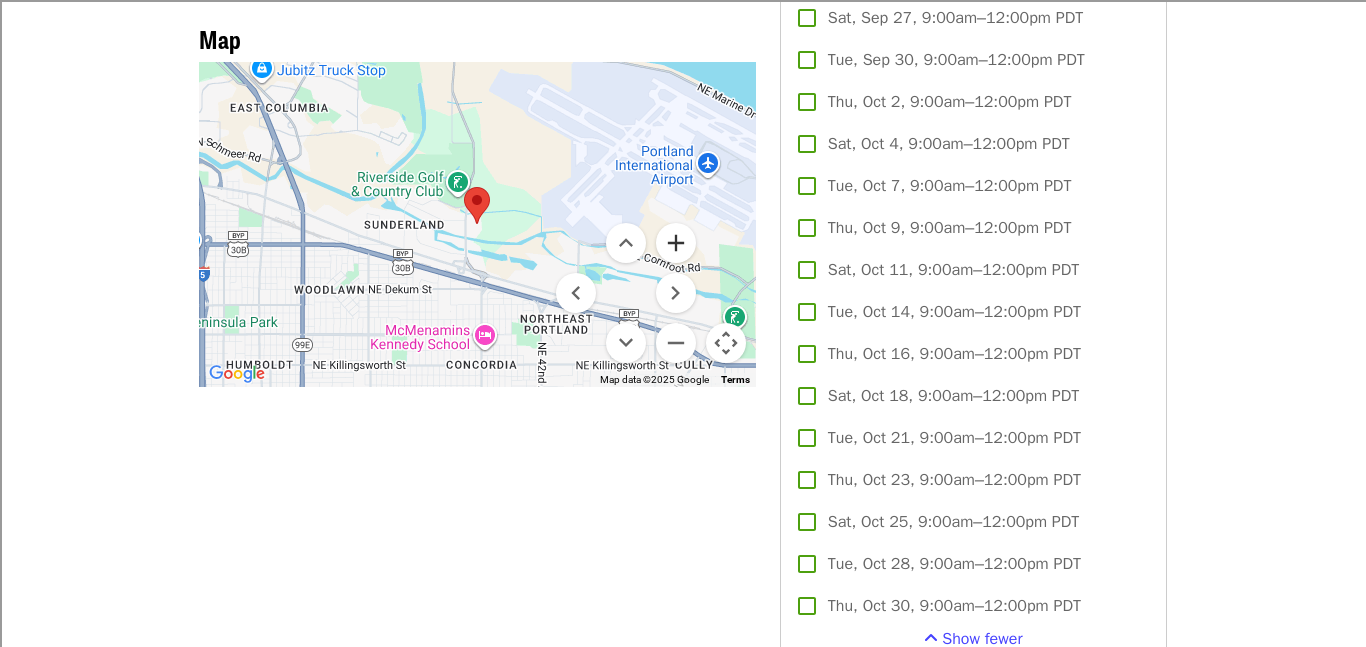 click at bounding box center [676, 243] 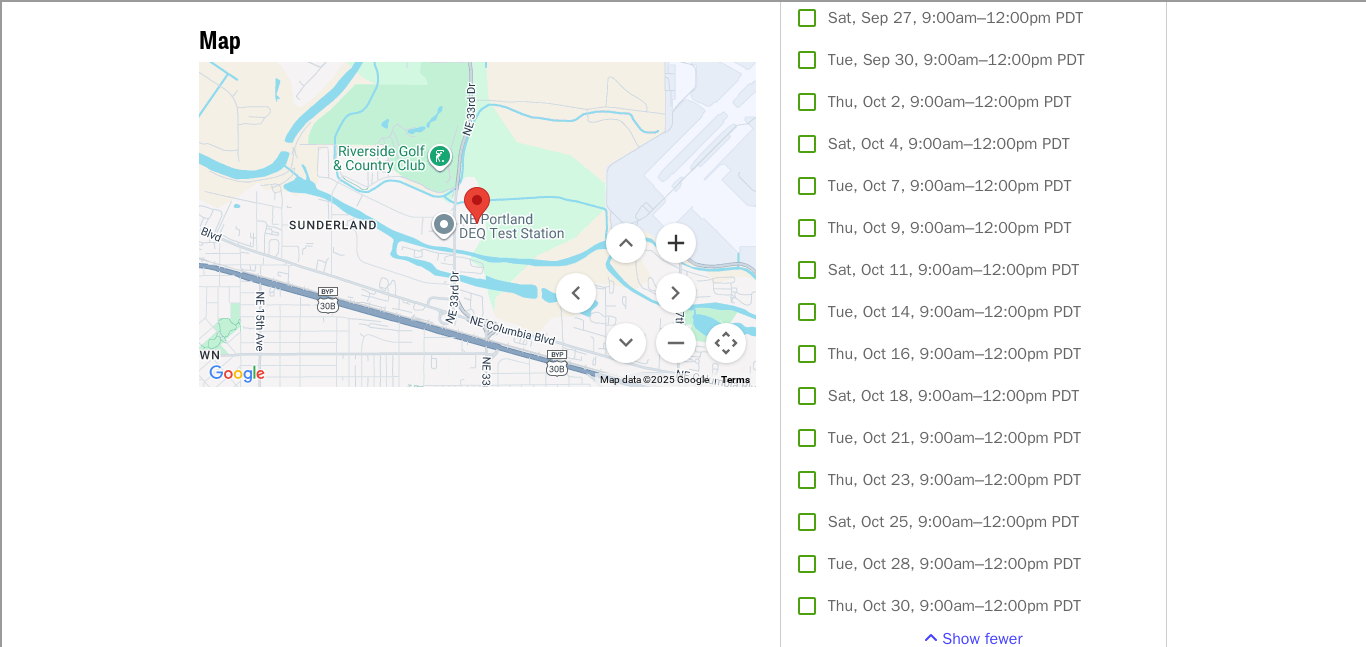 click at bounding box center [676, 243] 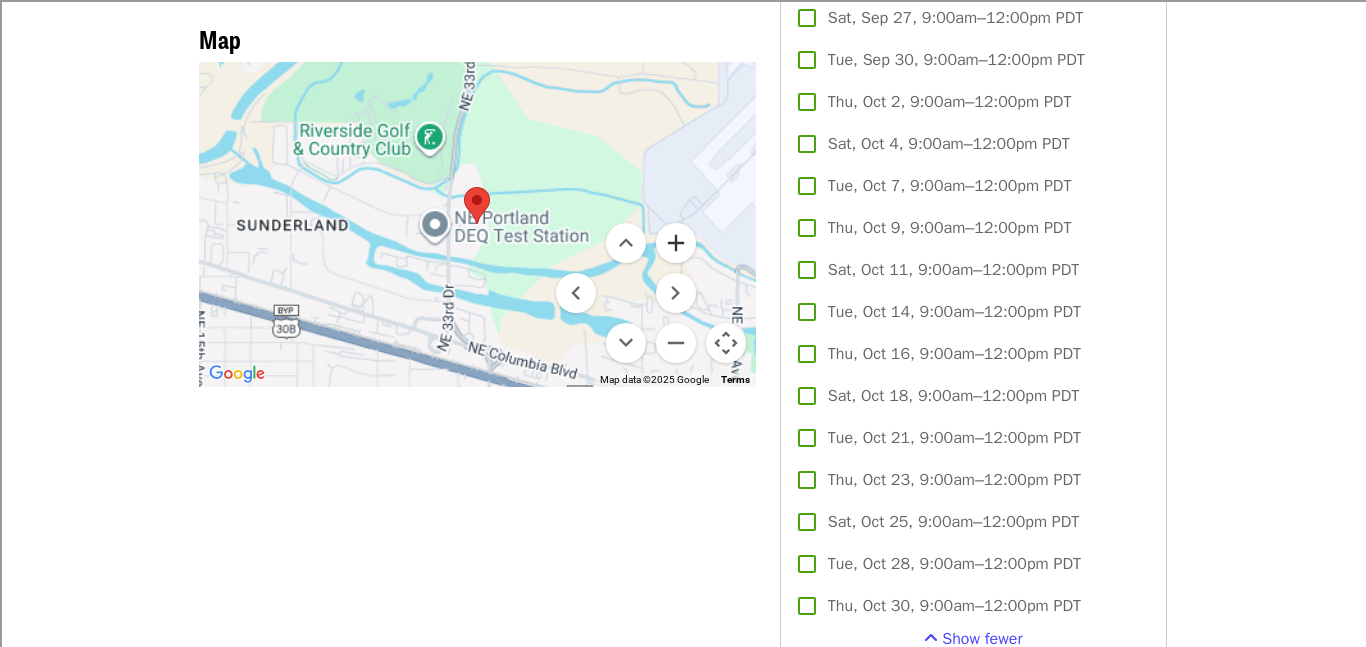 click at bounding box center (676, 243) 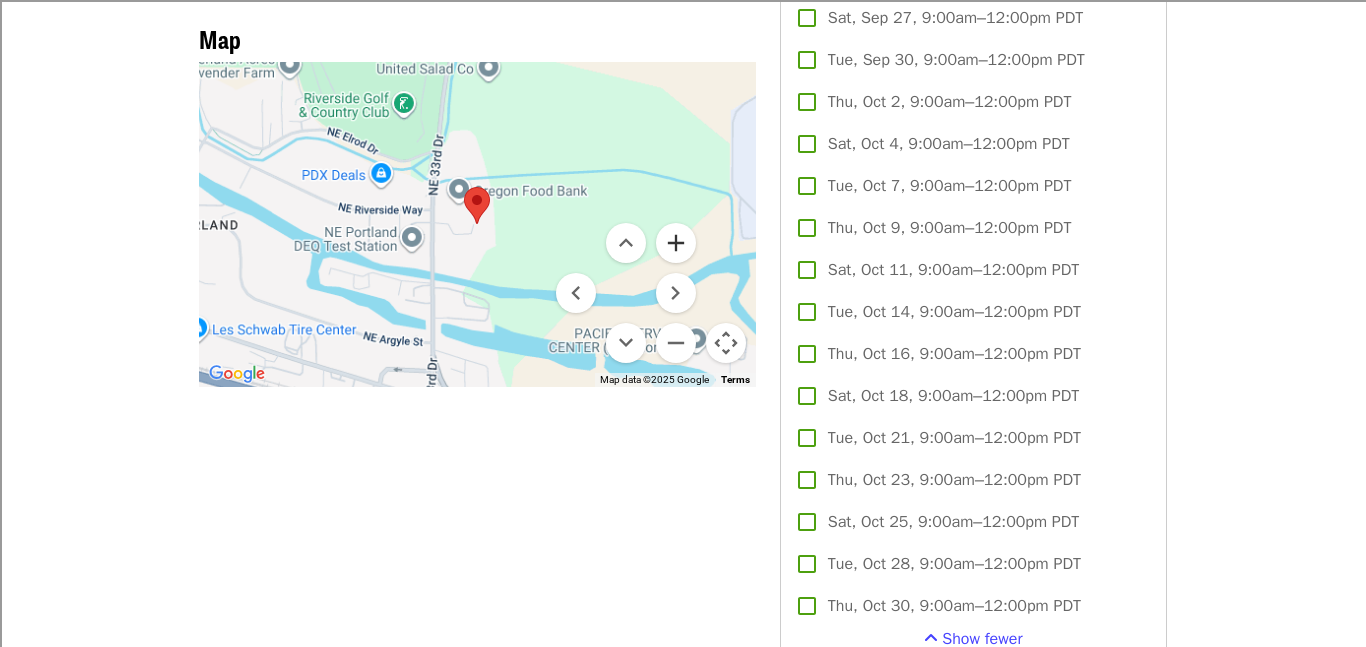 click at bounding box center [676, 243] 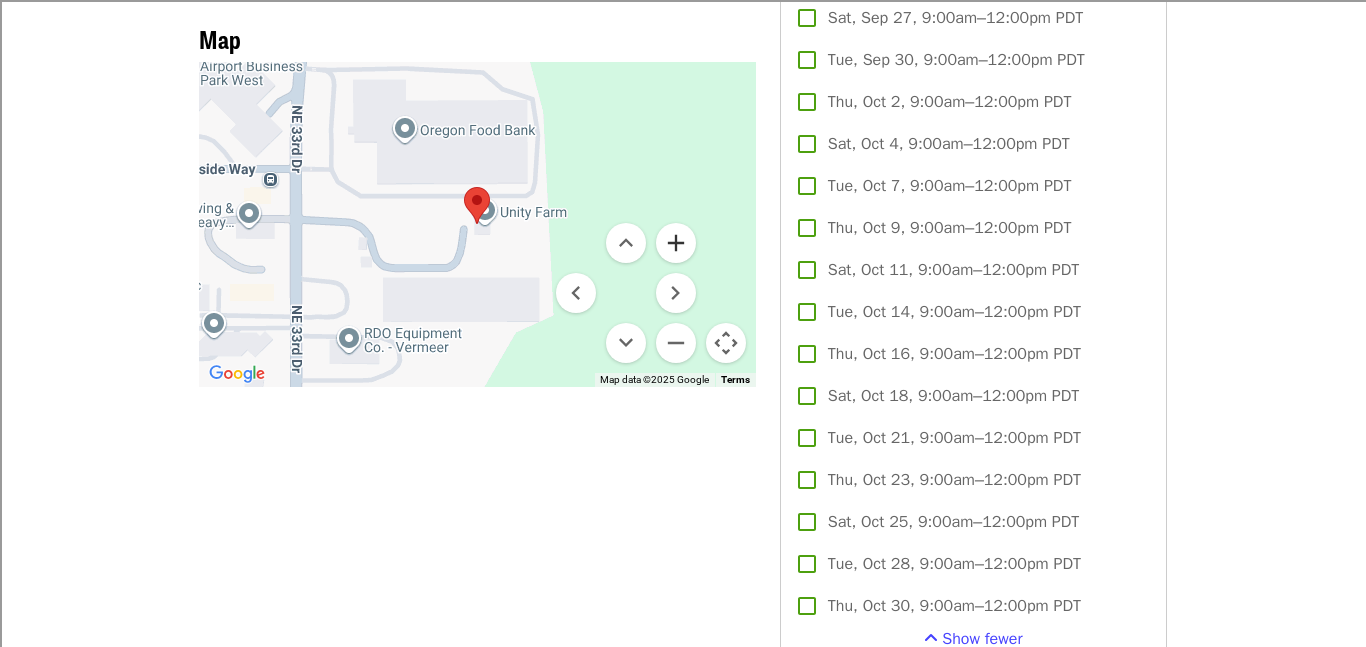 click at bounding box center (676, 243) 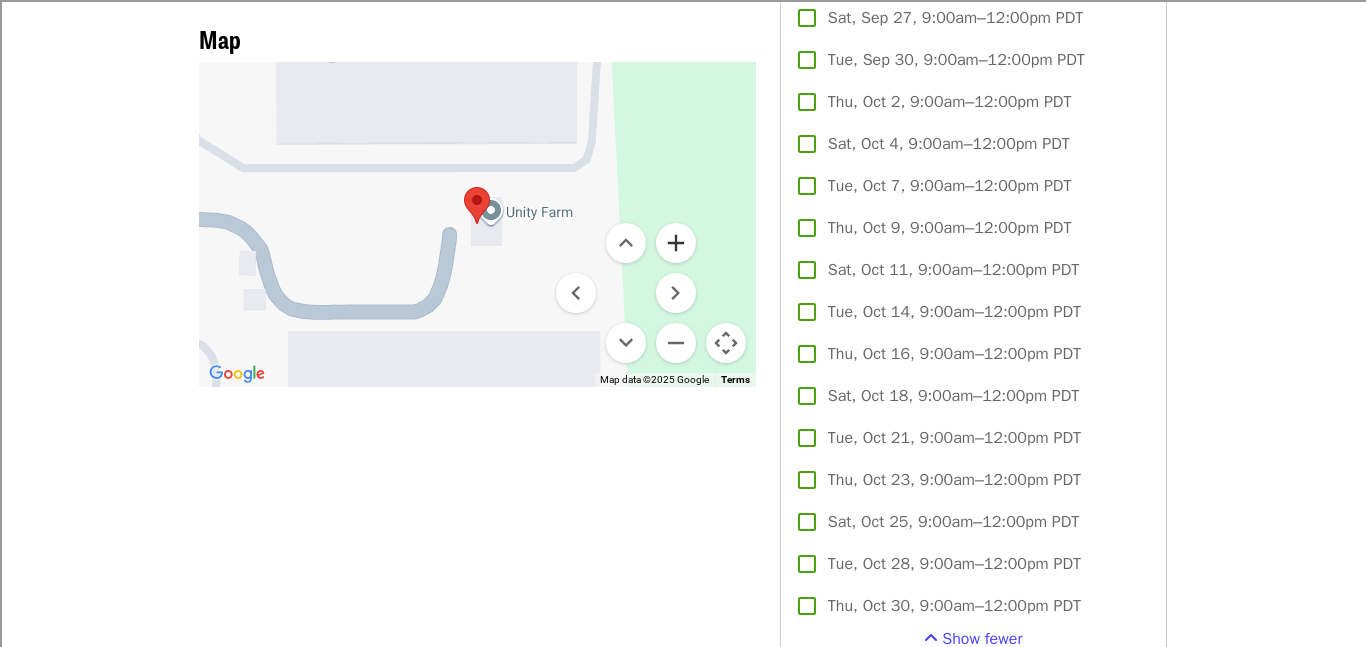click at bounding box center (676, 243) 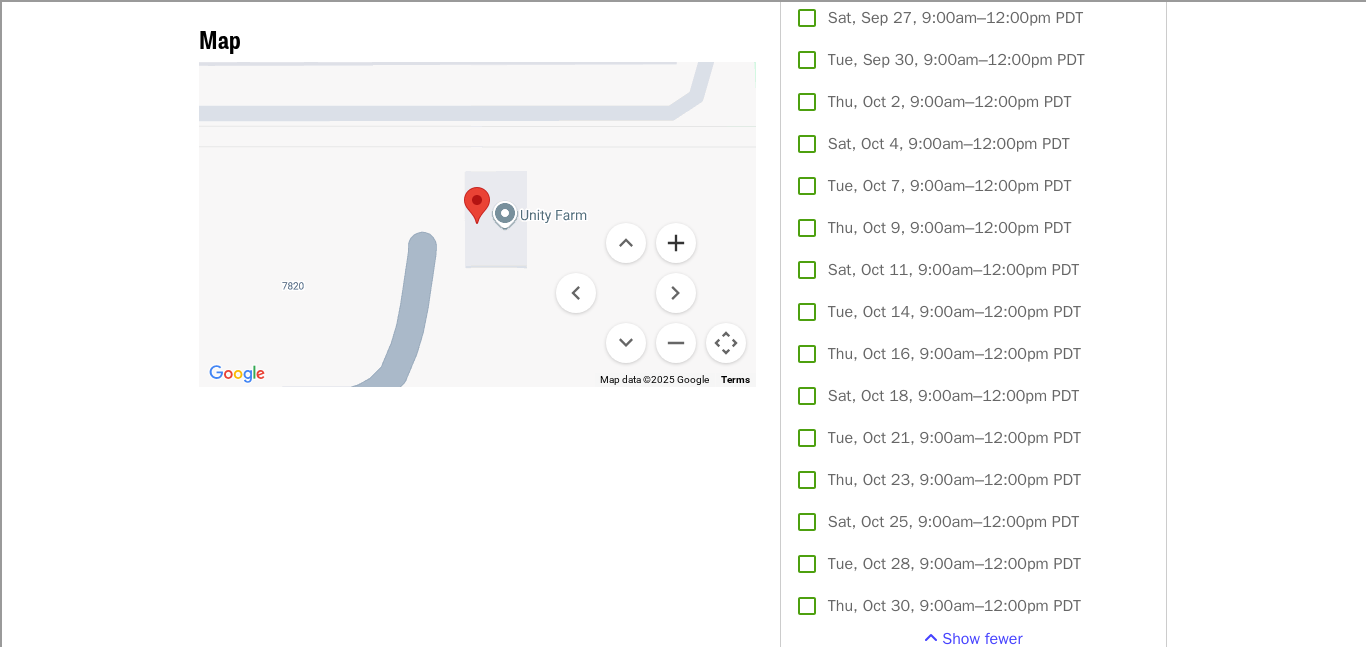 click at bounding box center [676, 243] 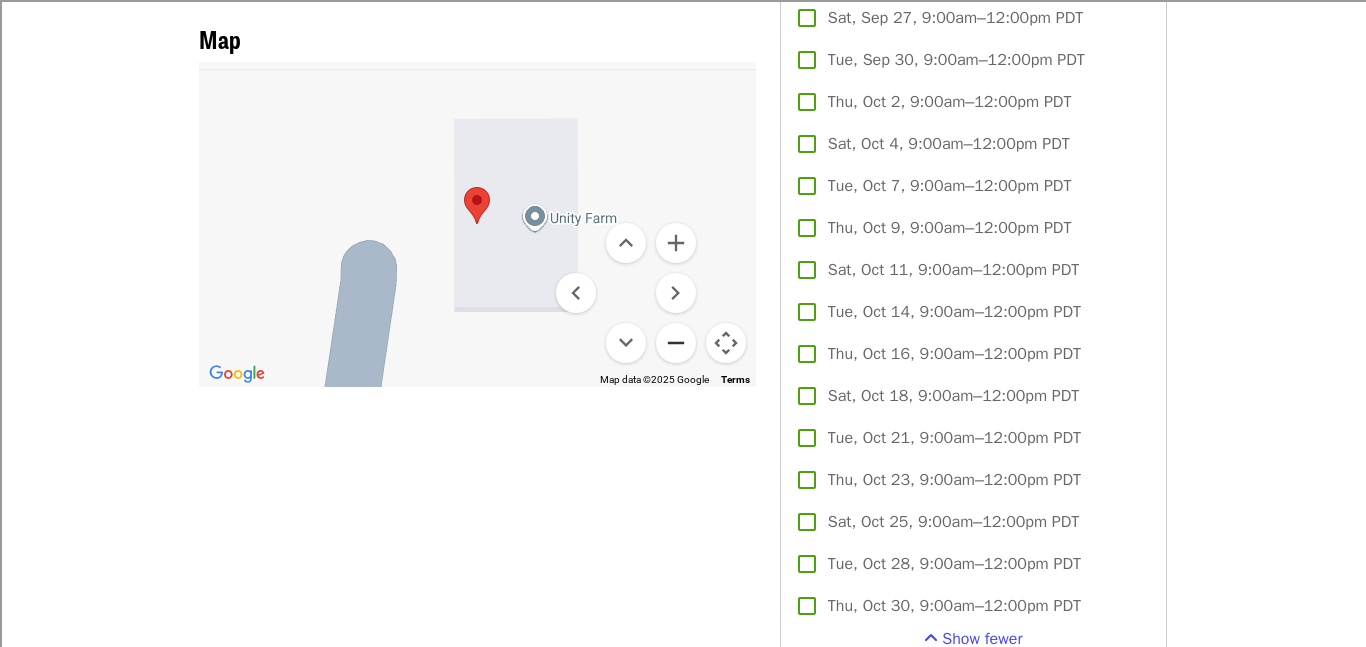 click at bounding box center (676, 343) 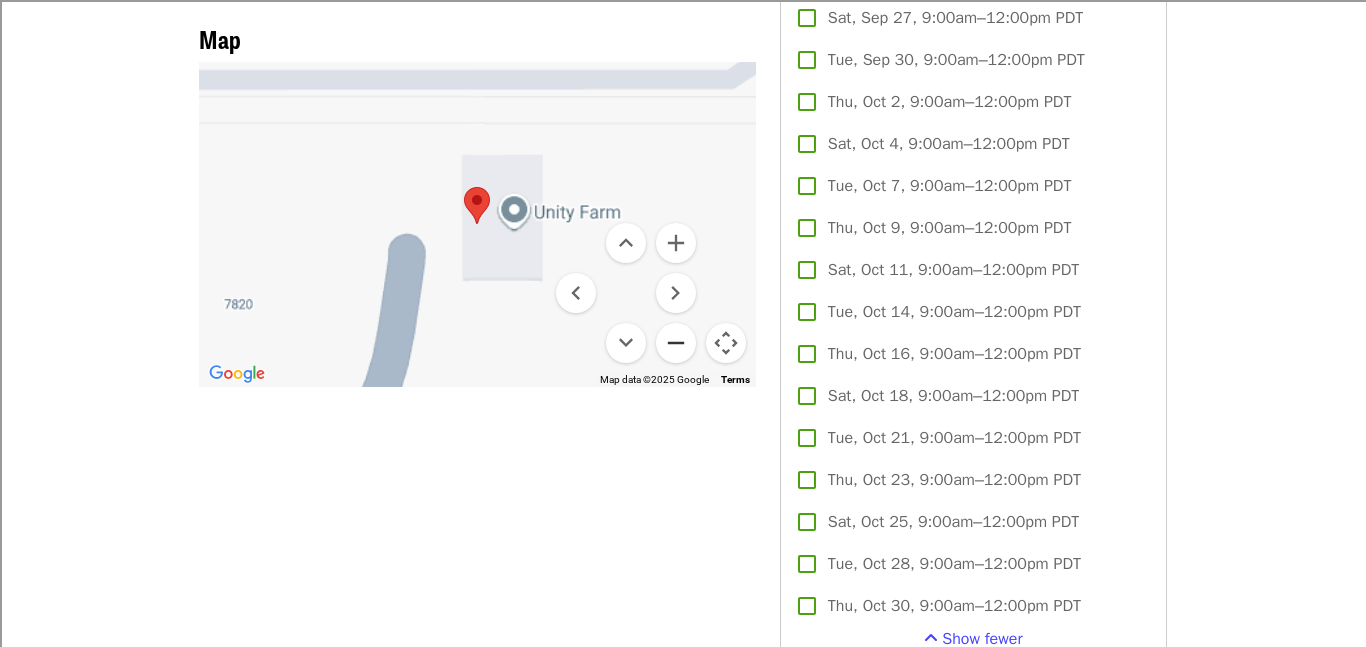 click at bounding box center [676, 343] 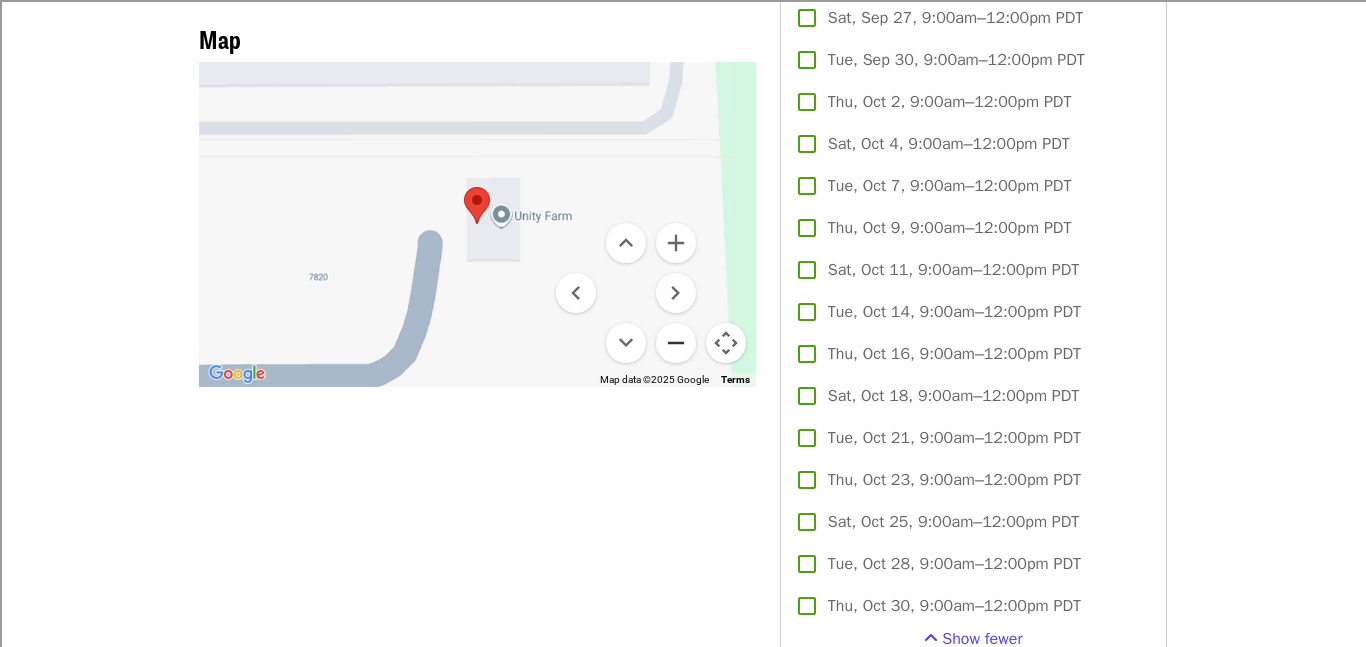 click at bounding box center (676, 343) 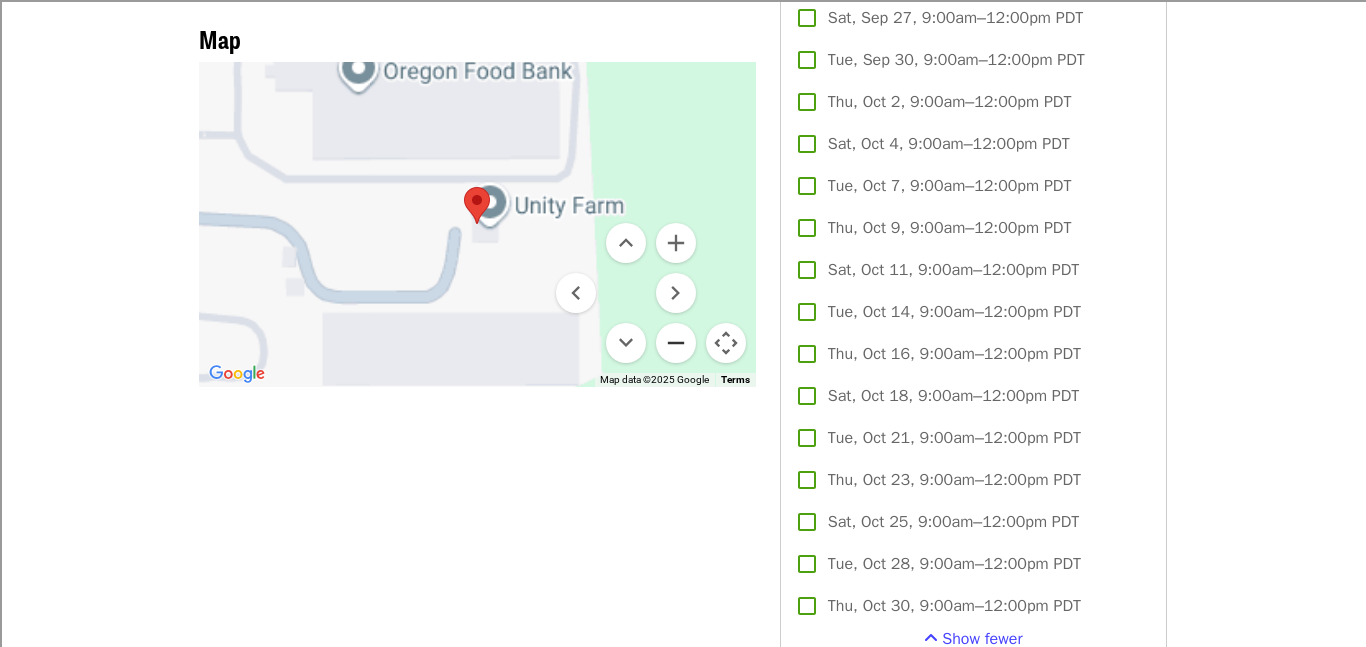 click at bounding box center [676, 343] 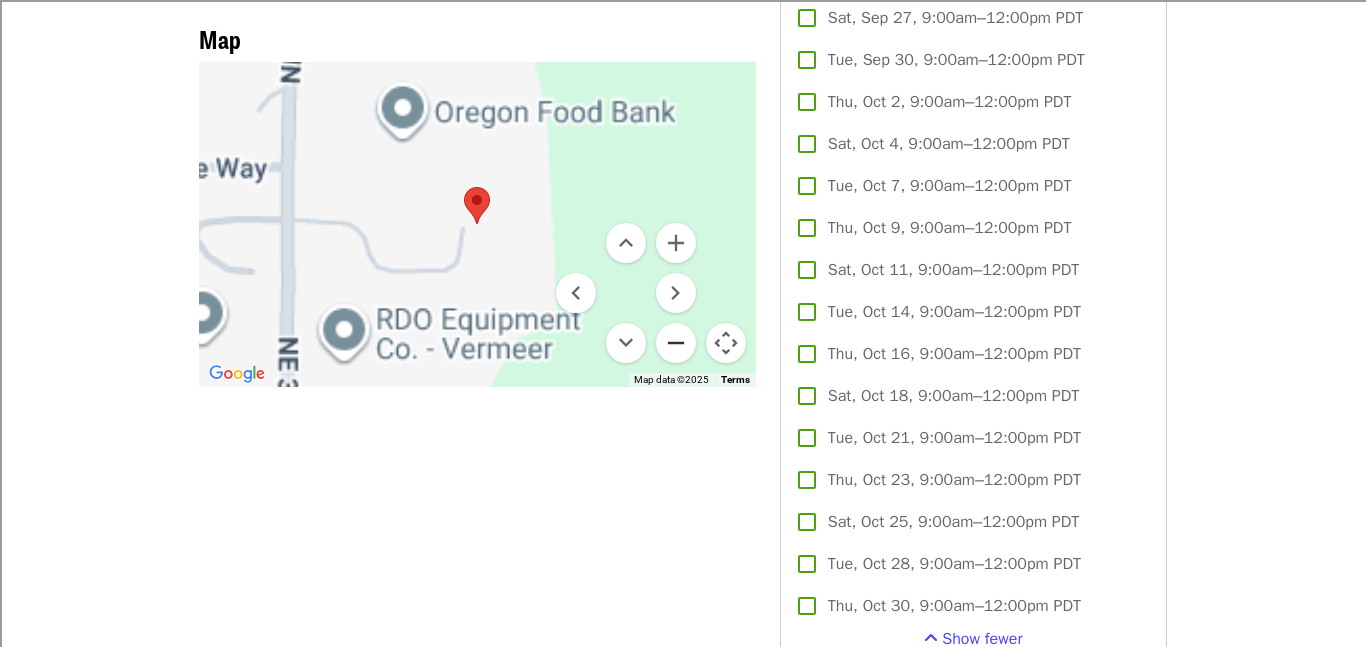 click at bounding box center [676, 343] 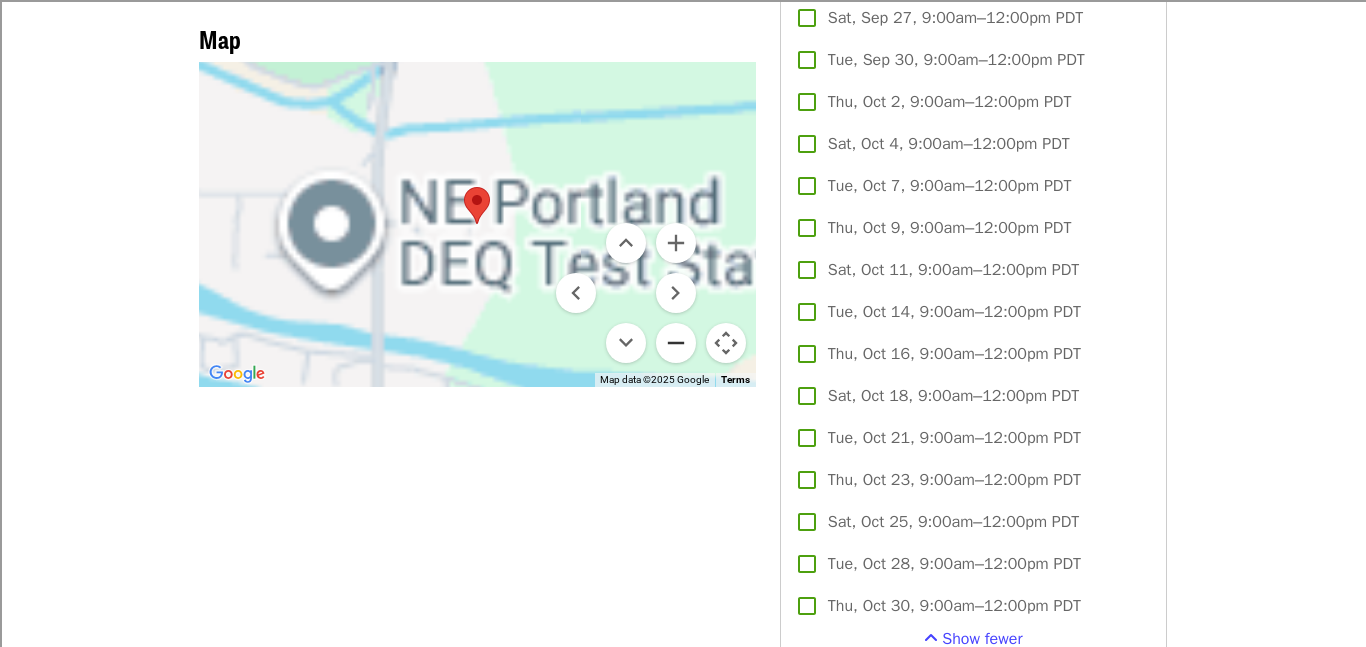 click at bounding box center (676, 343) 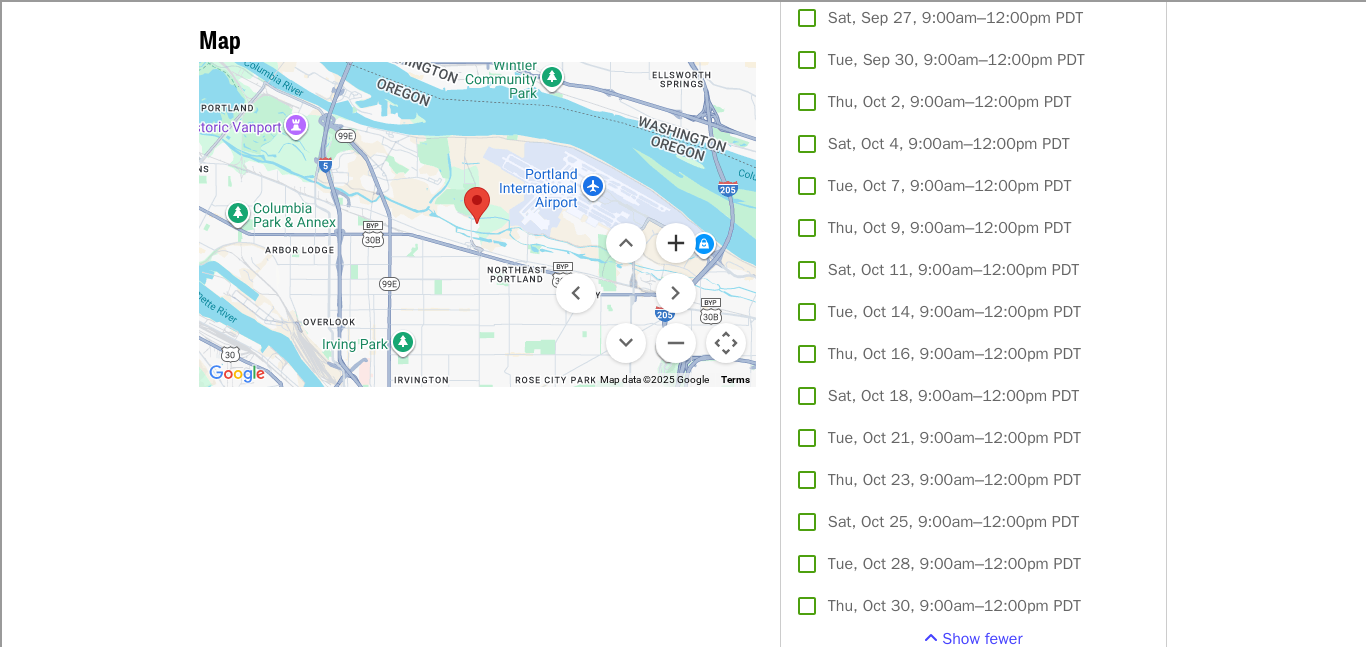 click at bounding box center [676, 243] 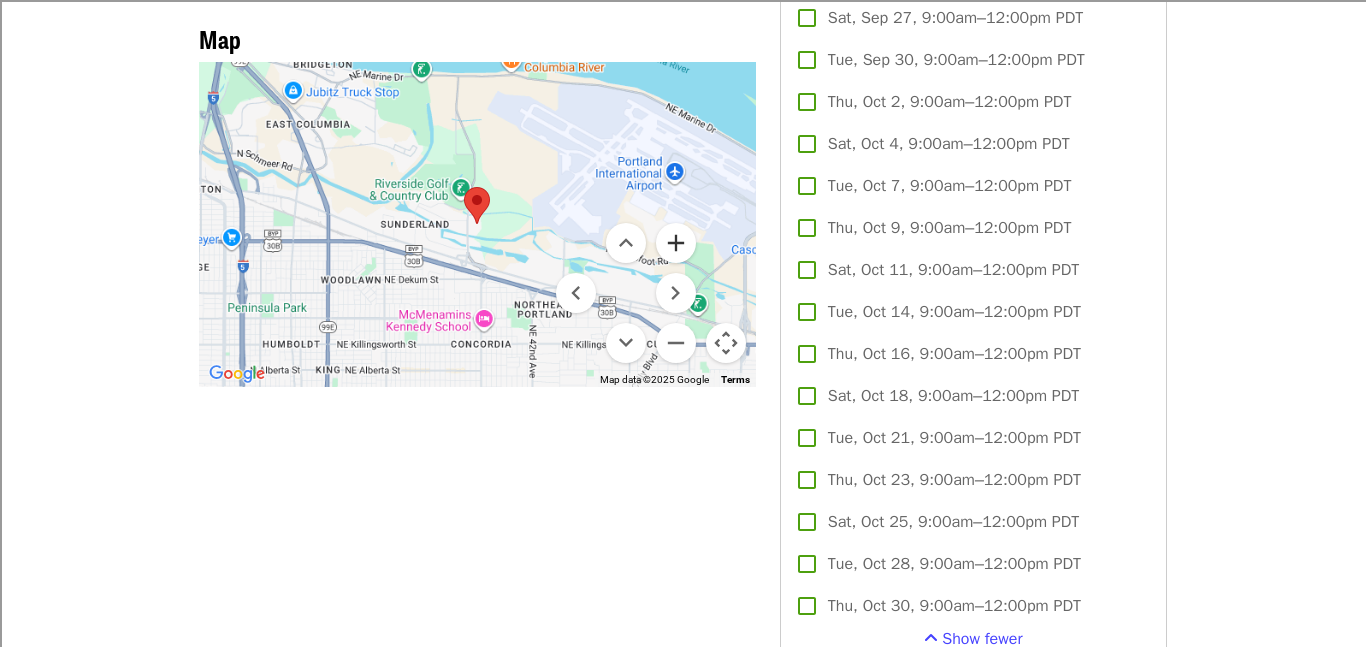 click at bounding box center [676, 243] 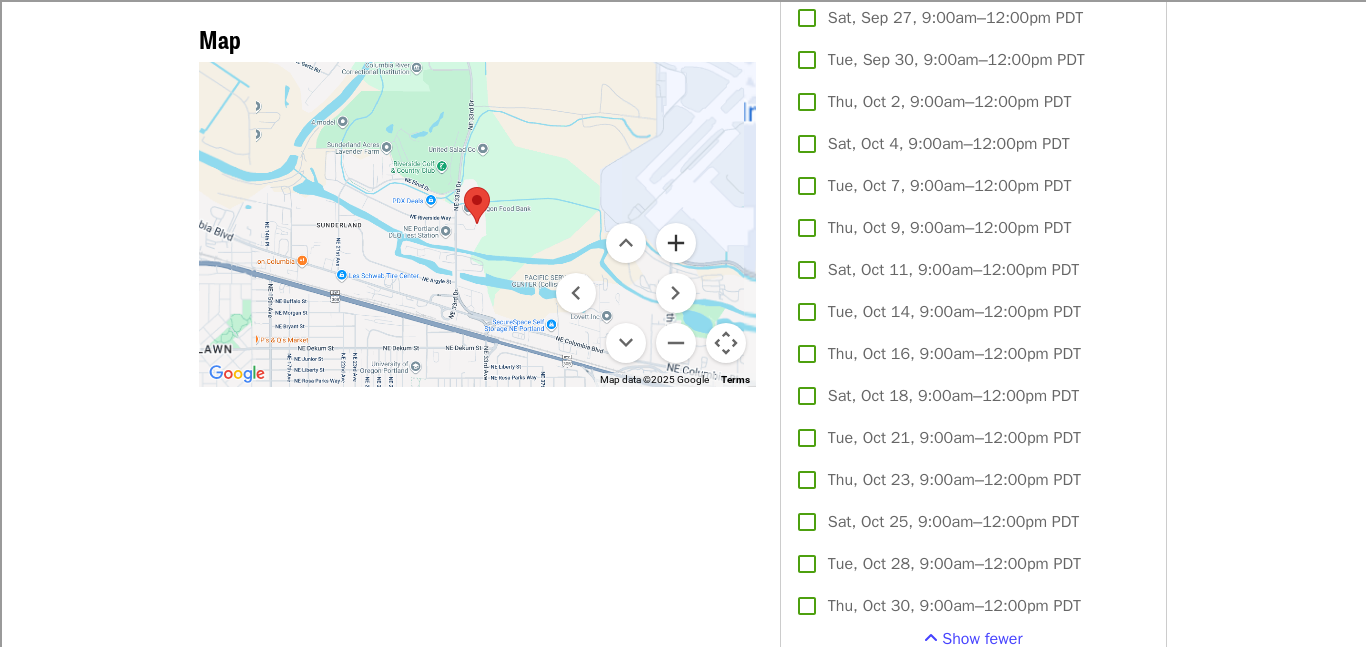 click at bounding box center [676, 243] 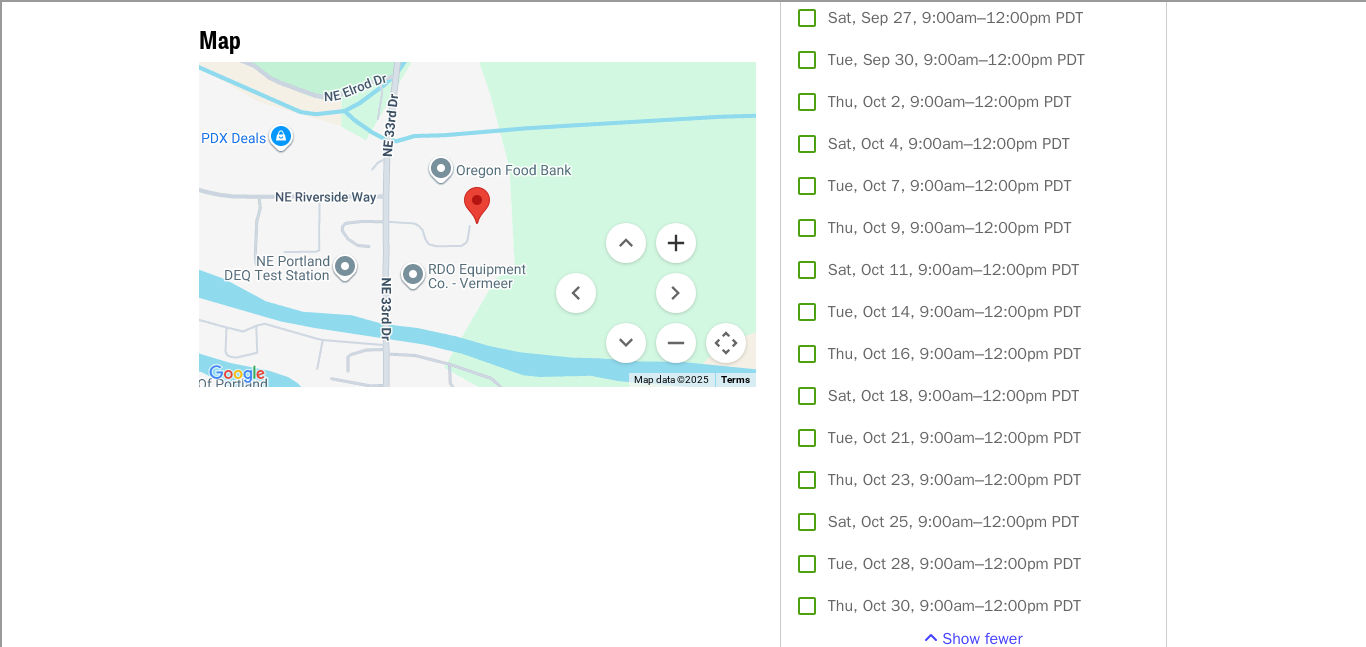 click at bounding box center (676, 243) 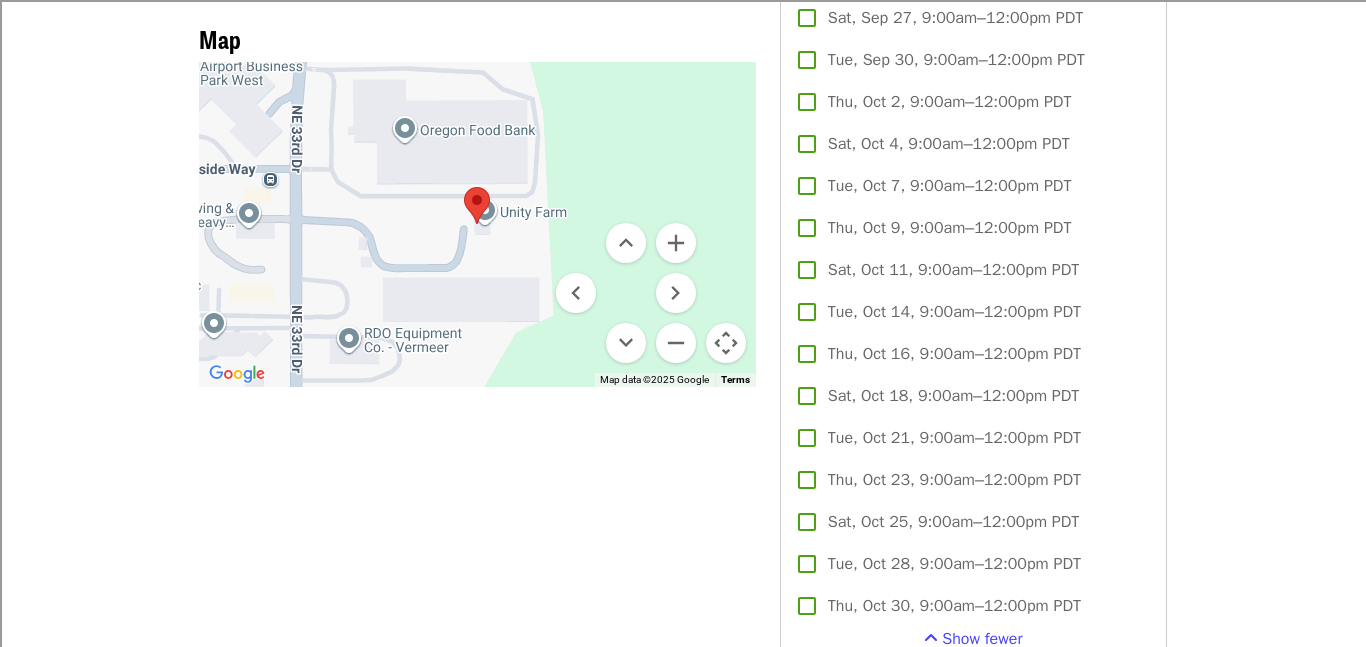 click at bounding box center (477, 224) 